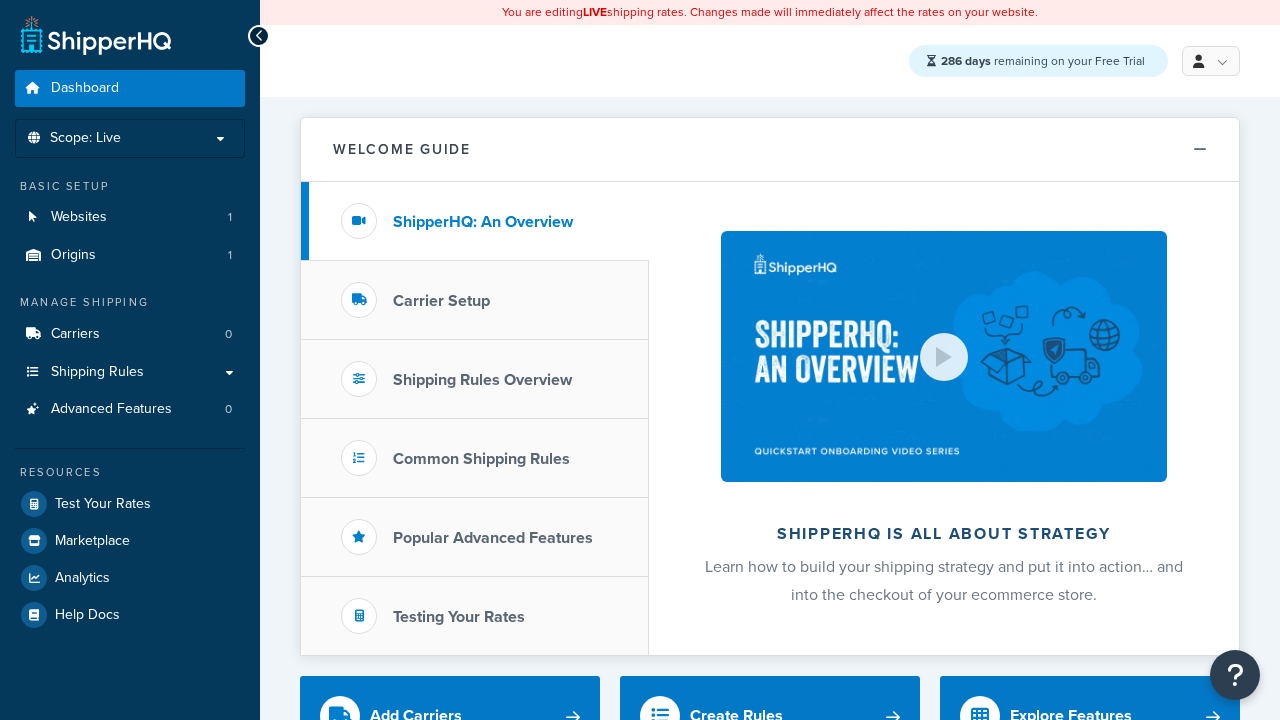 scroll, scrollTop: 0, scrollLeft: 0, axis: both 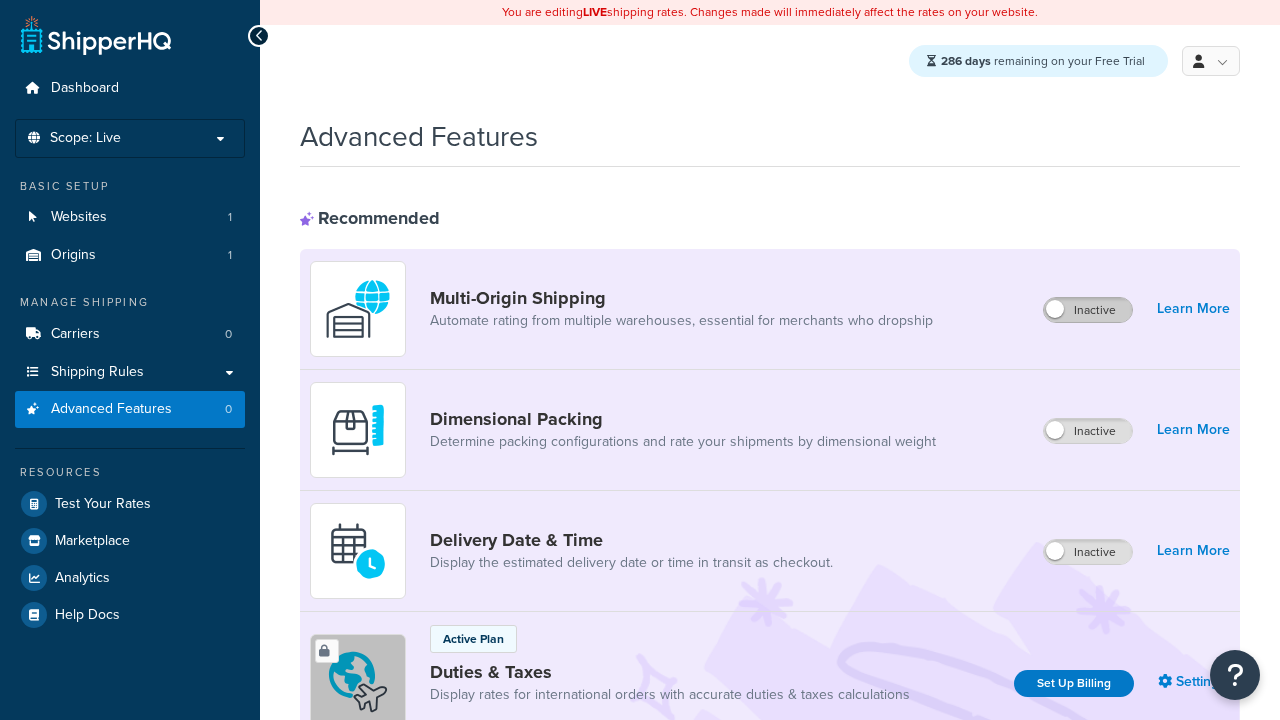 click on "Inactive" at bounding box center [1088, 310] 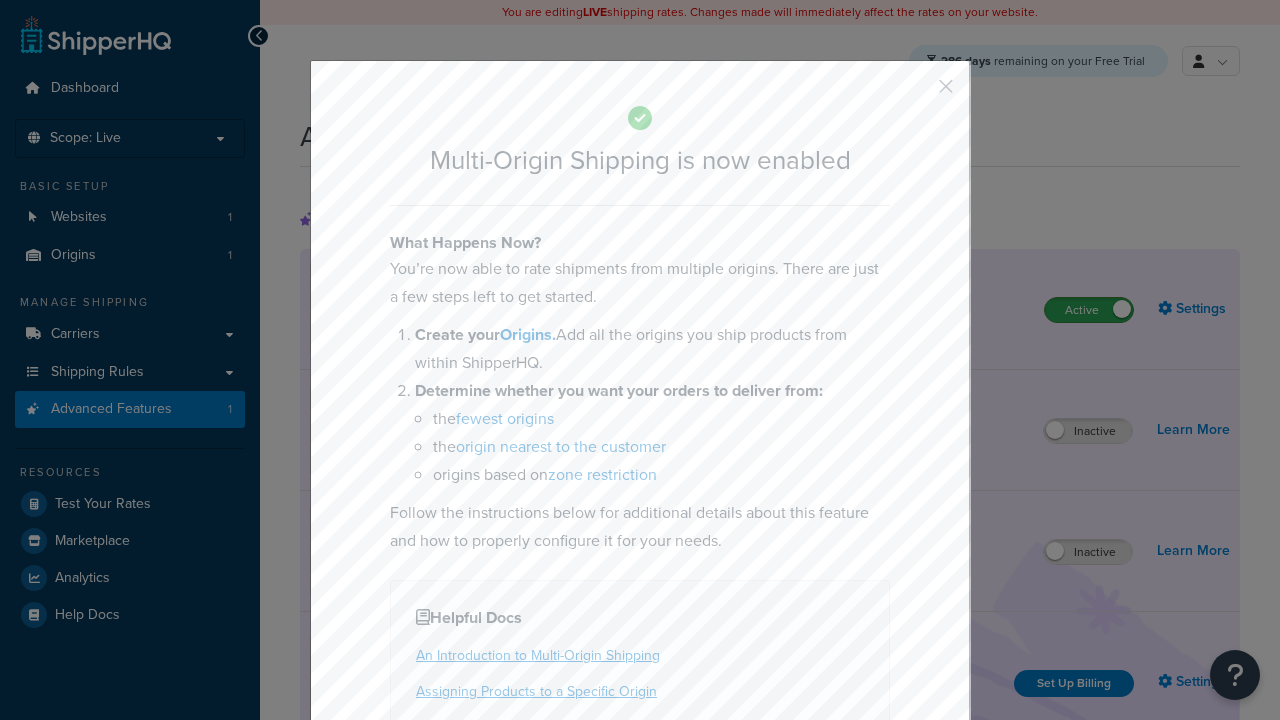 scroll, scrollTop: 0, scrollLeft: 0, axis: both 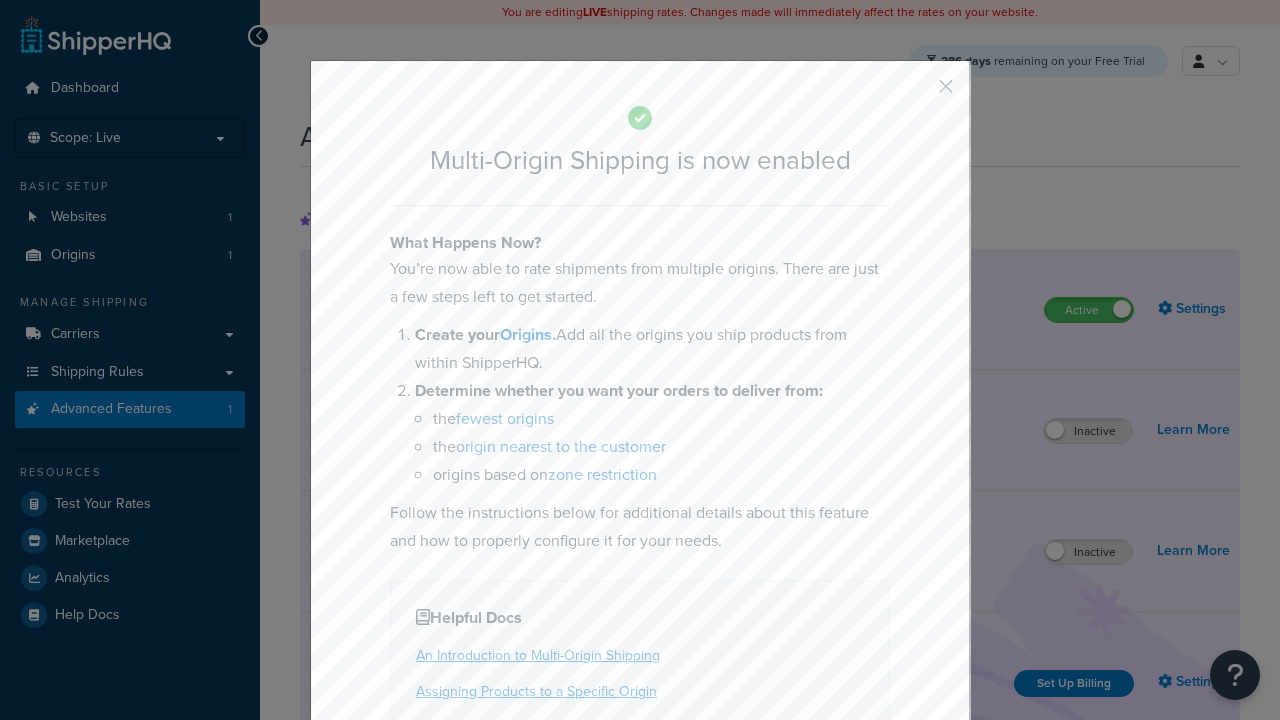 click at bounding box center (916, 93) 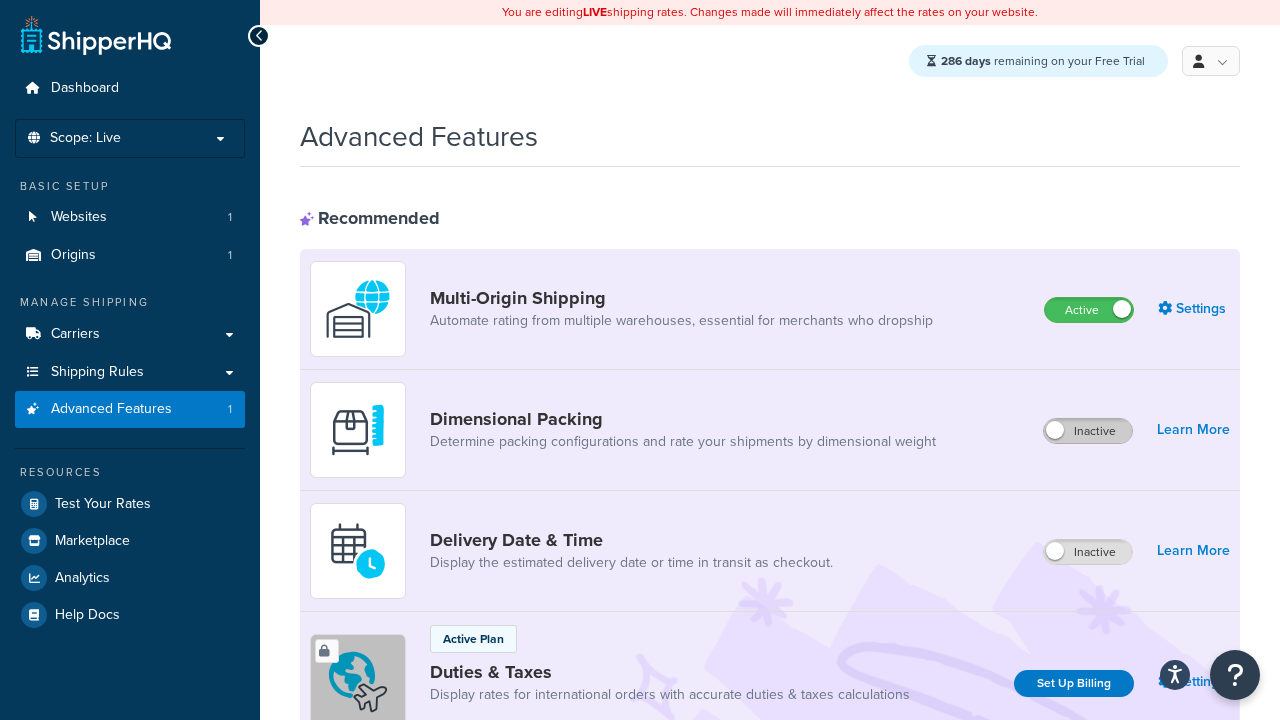 click on "Inactive" at bounding box center [1088, 431] 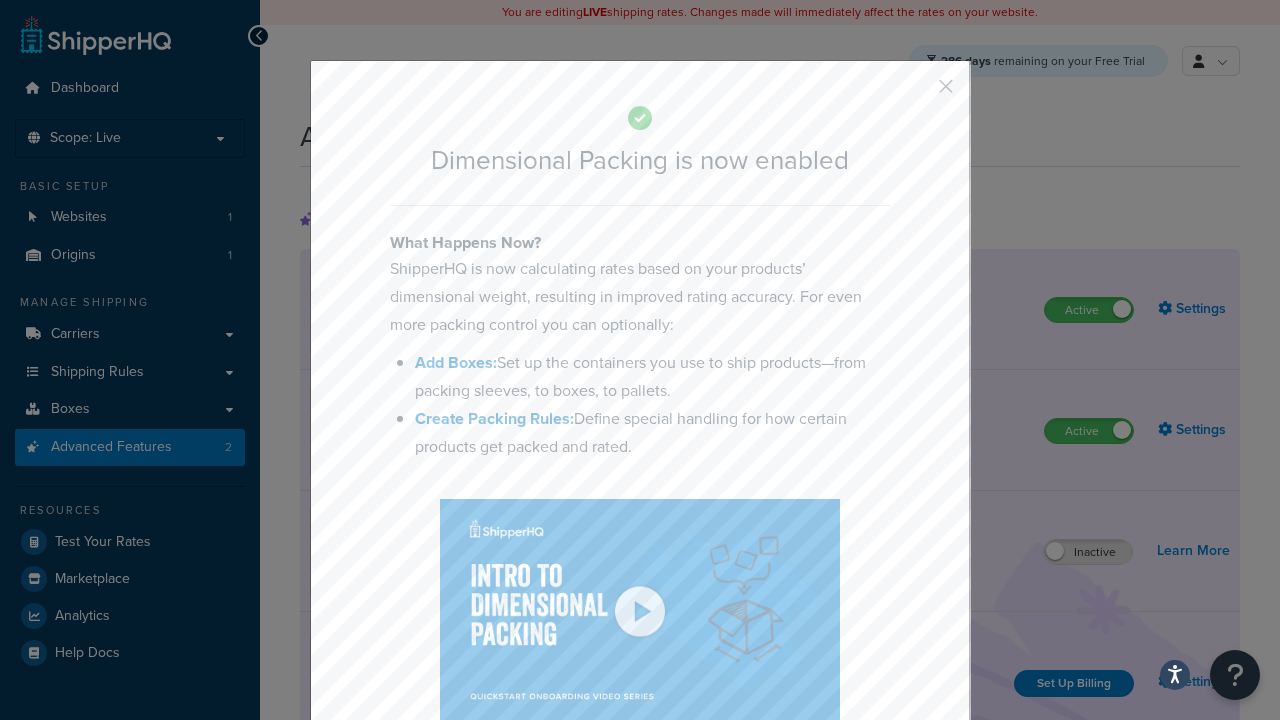 click at bounding box center [916, 93] 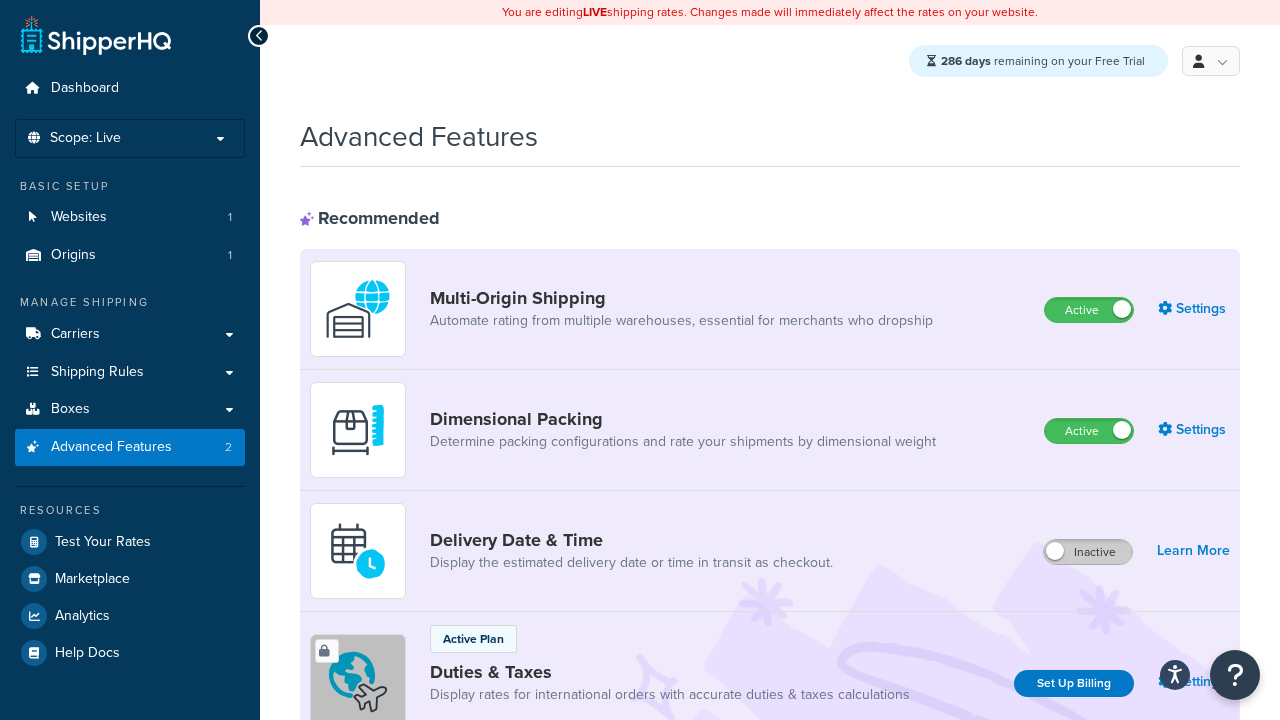 click on "Inactive" at bounding box center [1088, 552] 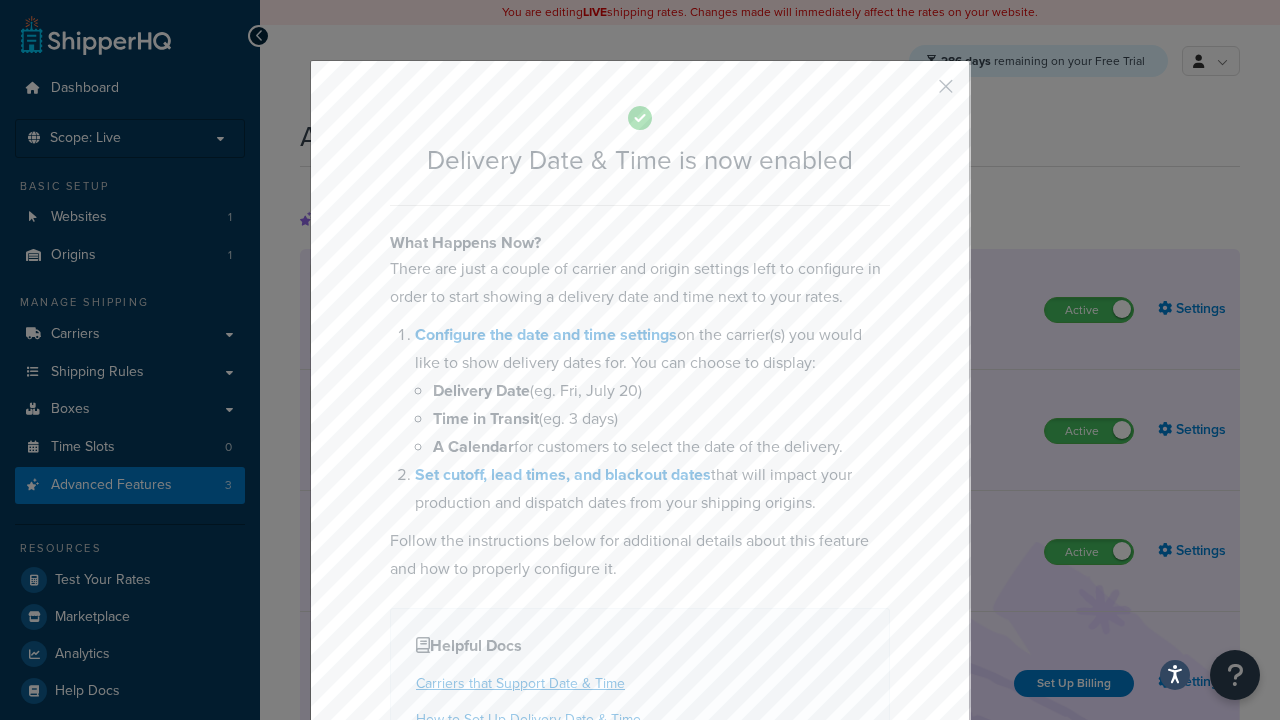 click at bounding box center [916, 93] 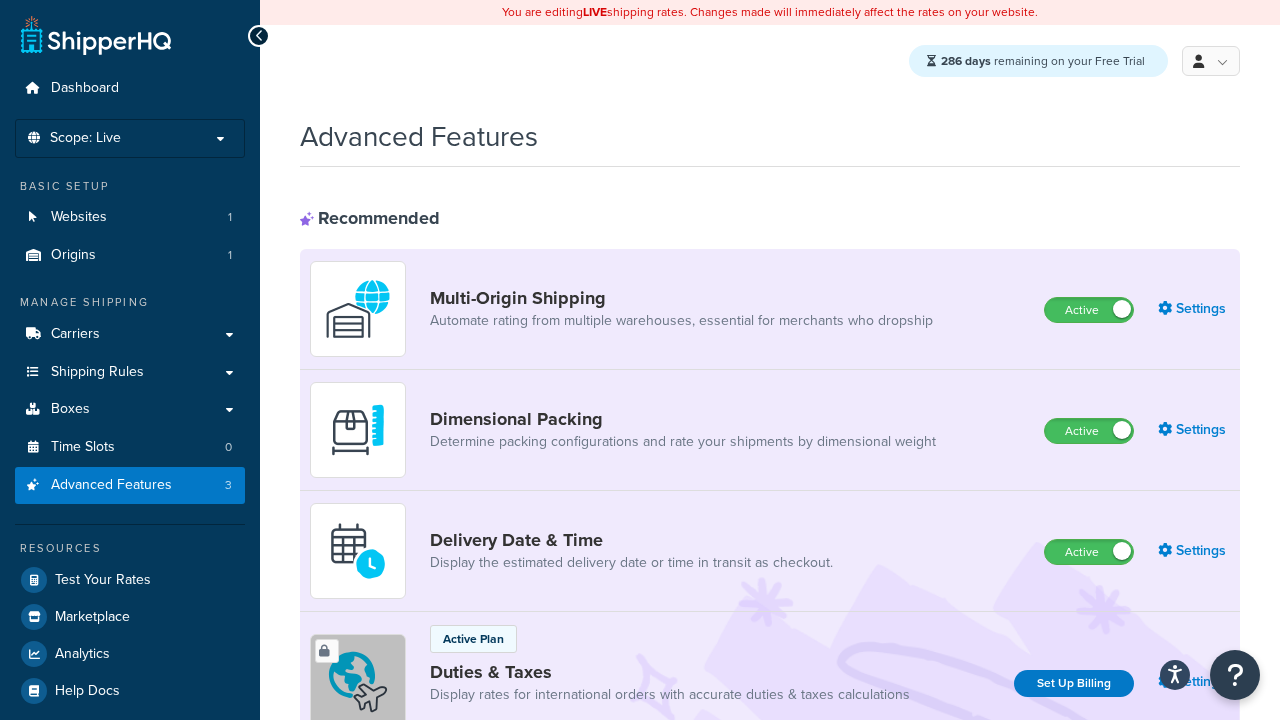 click on "Inactive" at bounding box center (1088, 887) 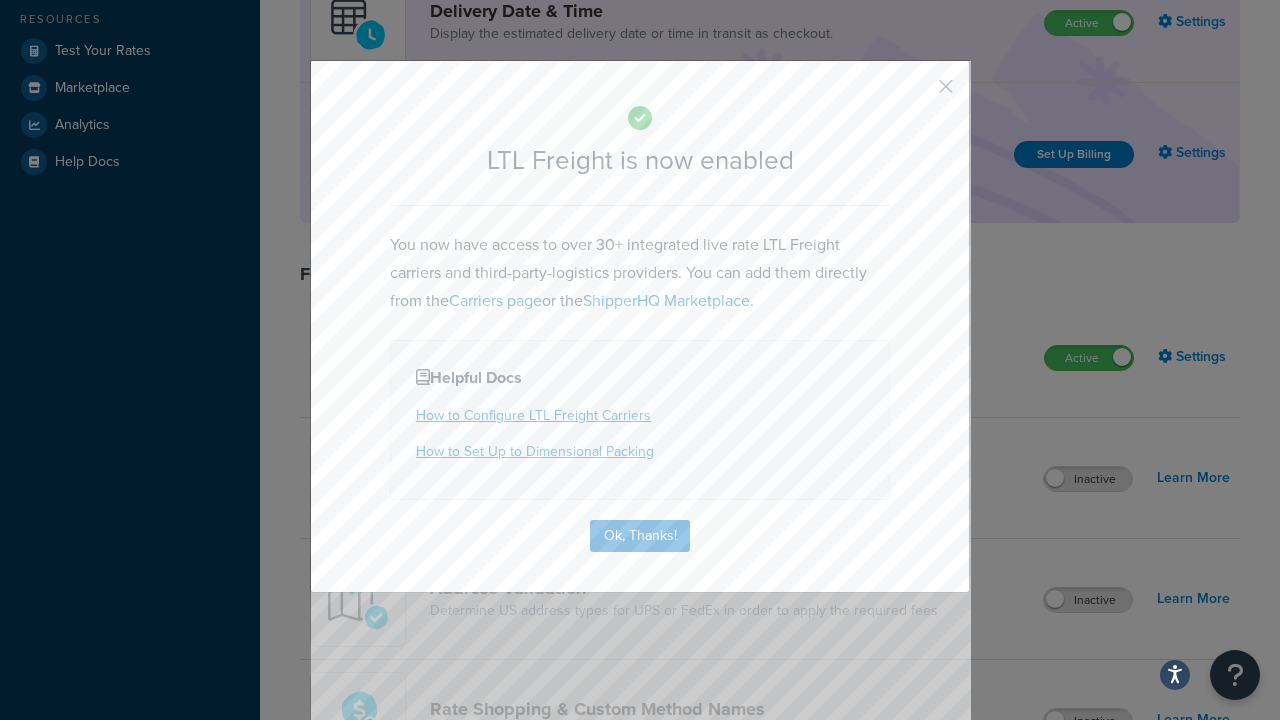 click at bounding box center (916, 93) 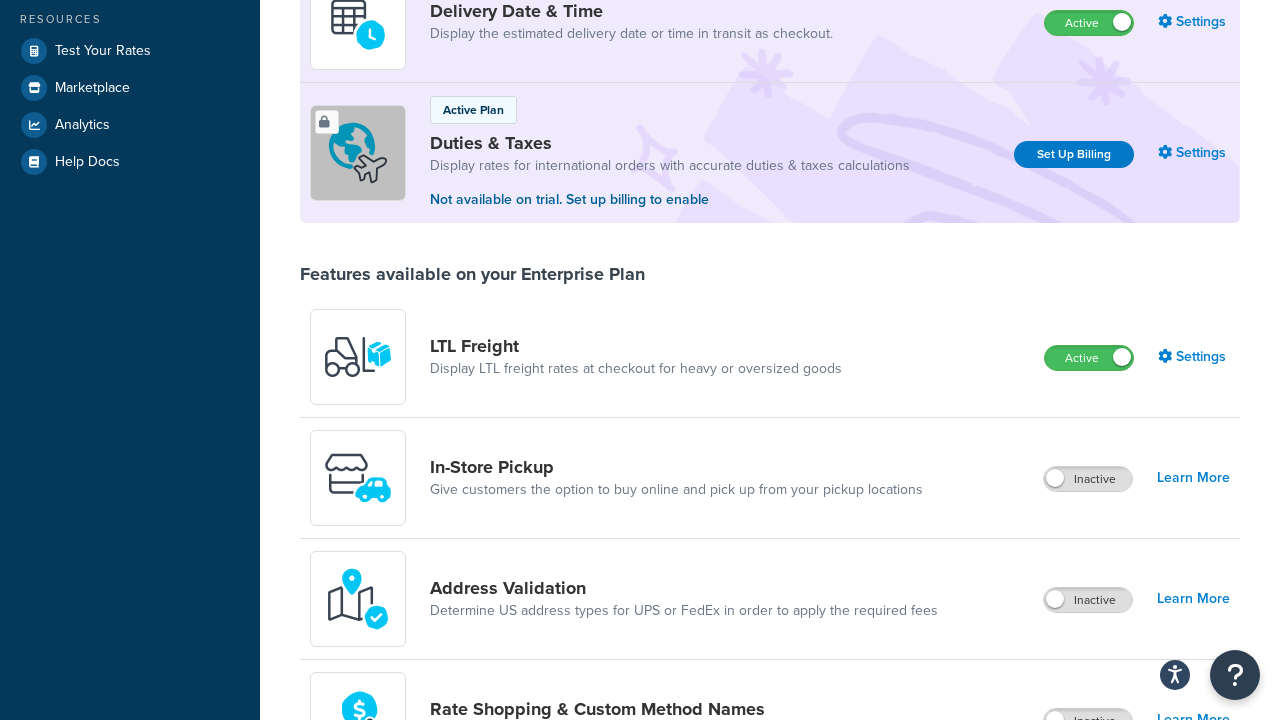 click on "Inactive" at bounding box center [1088, 479] 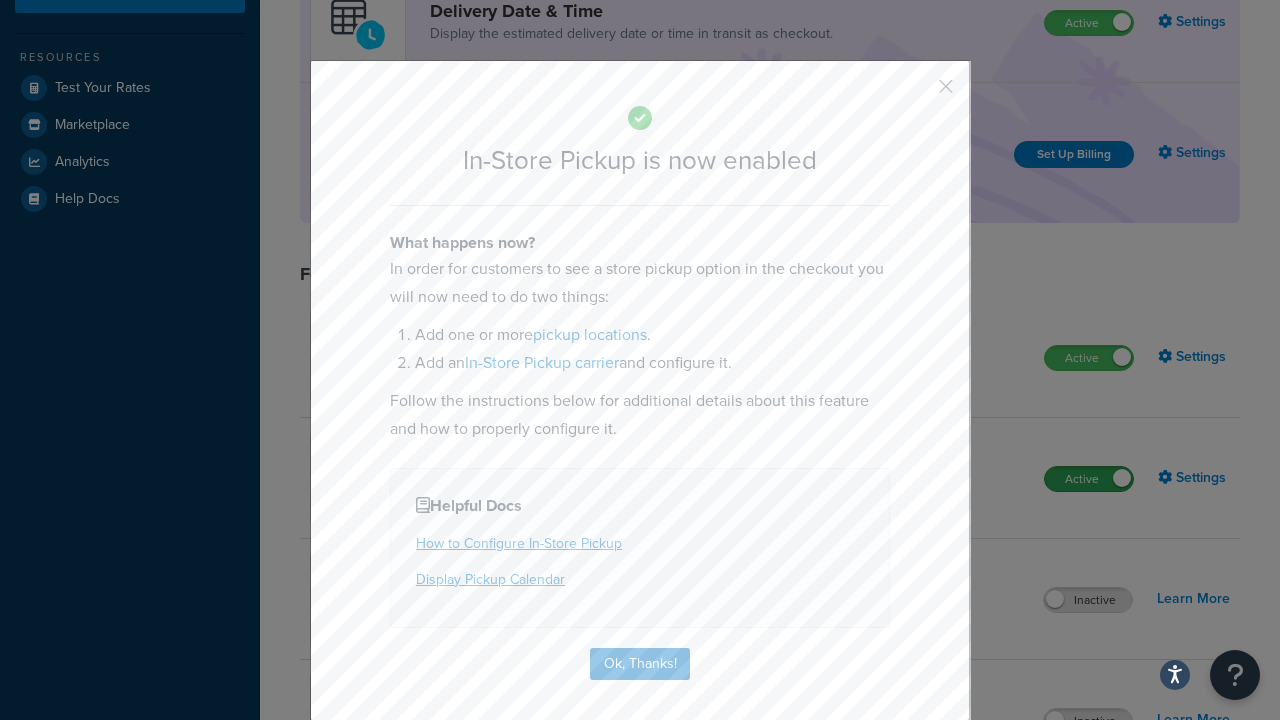 scroll, scrollTop: 567, scrollLeft: 0, axis: vertical 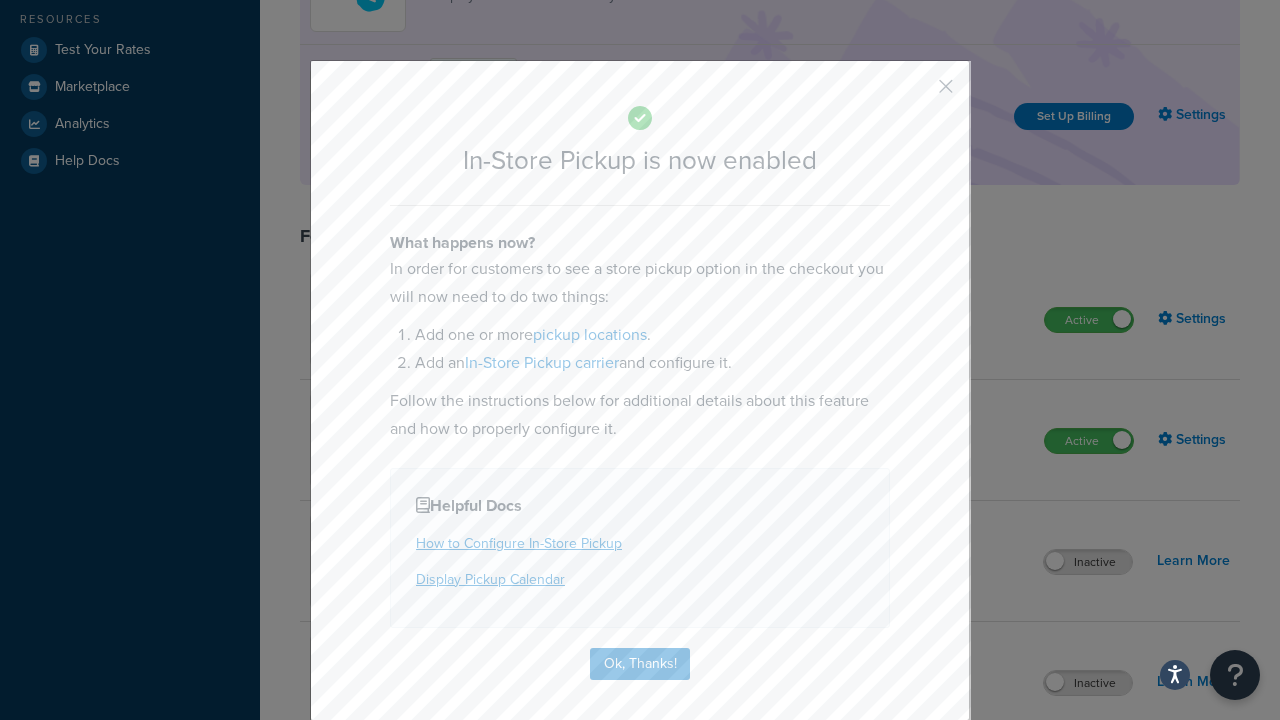 click at bounding box center [916, 93] 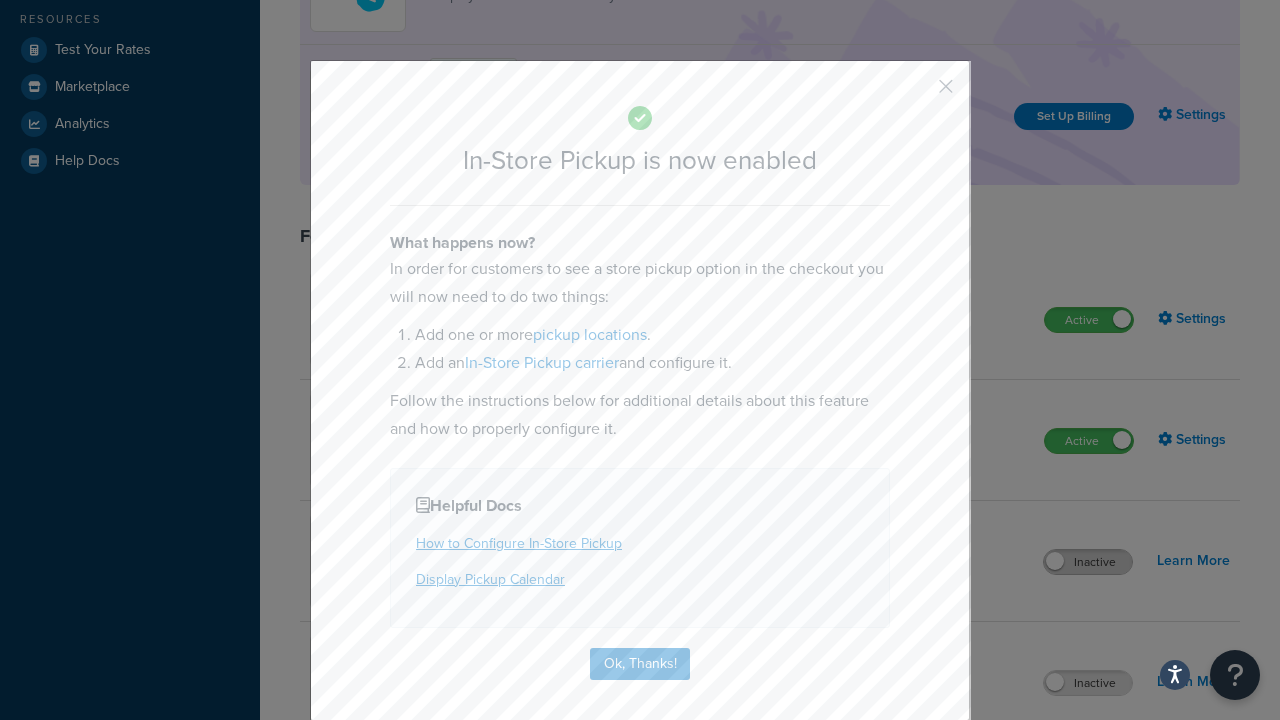 click on "Inactive" at bounding box center (1088, 562) 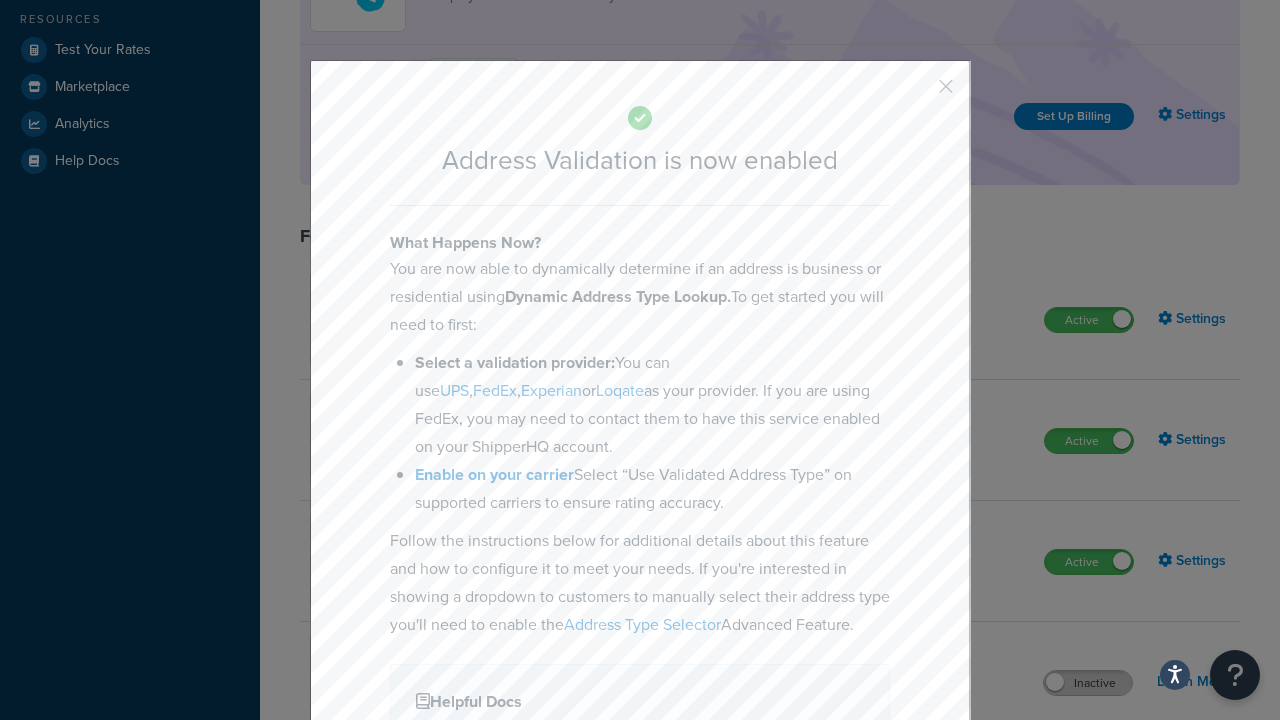 click at bounding box center [916, 93] 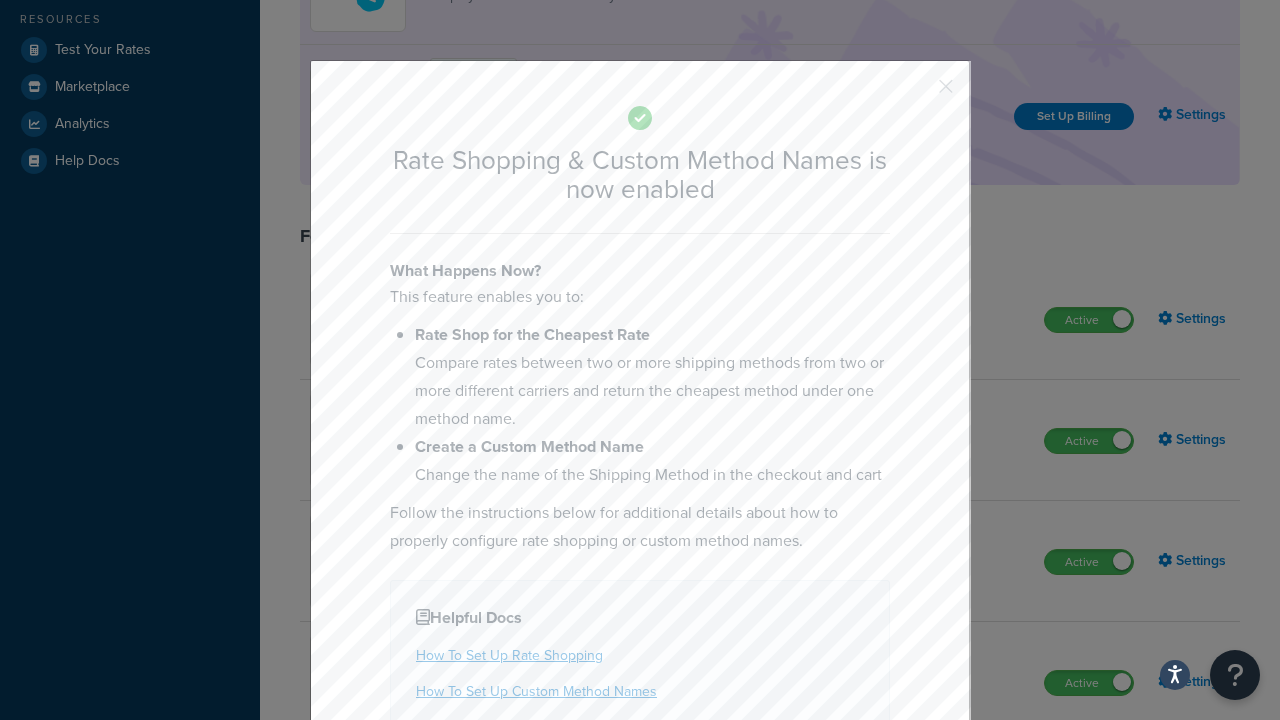 click at bounding box center (916, 93) 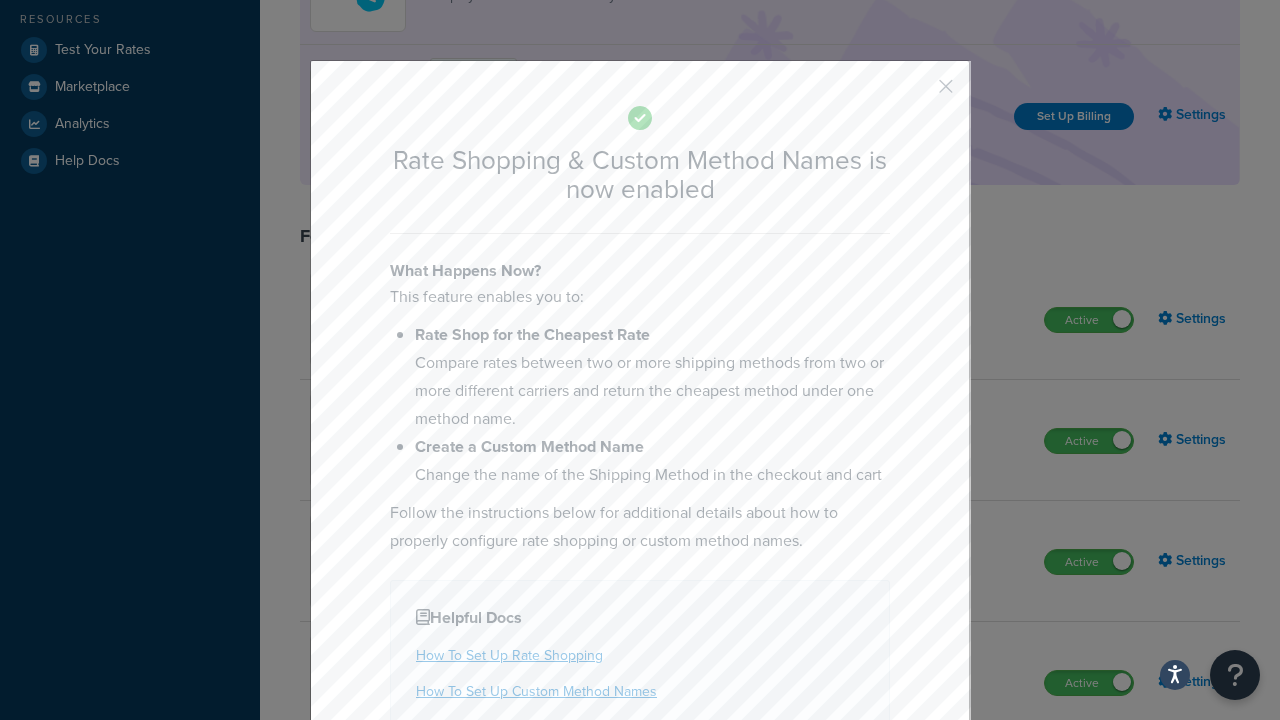 click on "Inactive" at bounding box center [1088, 804] 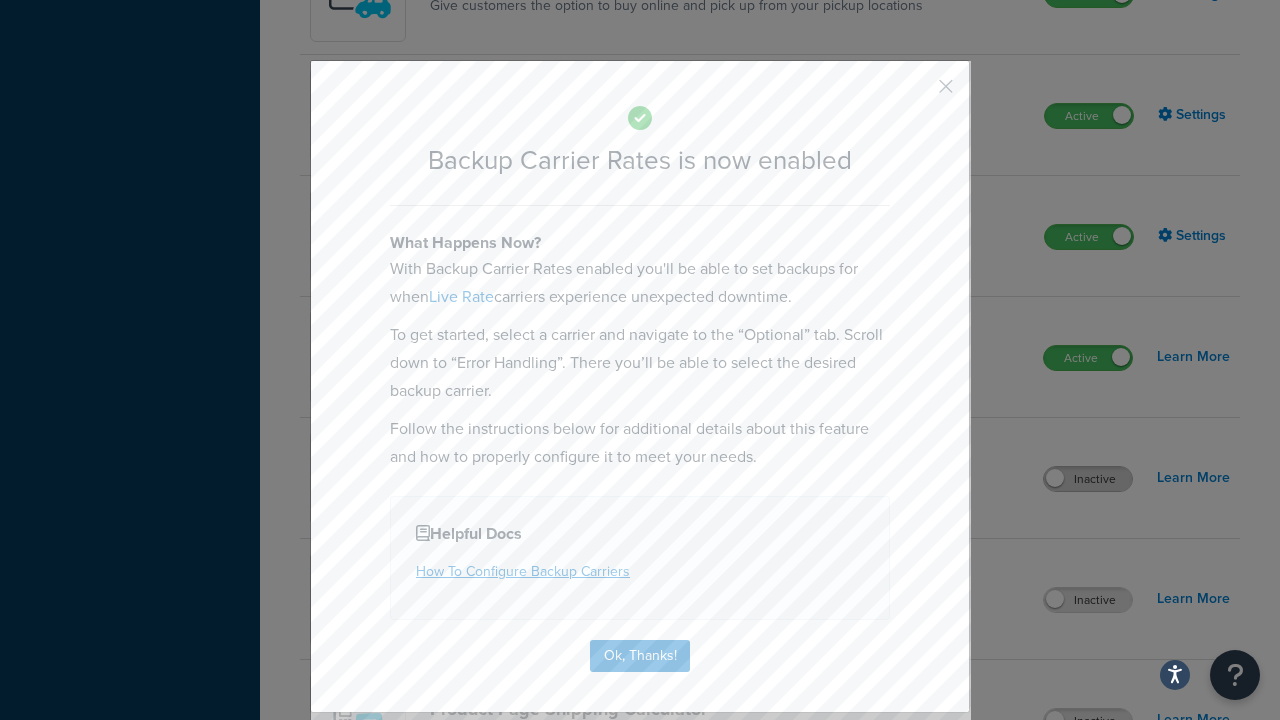 click at bounding box center [916, 93] 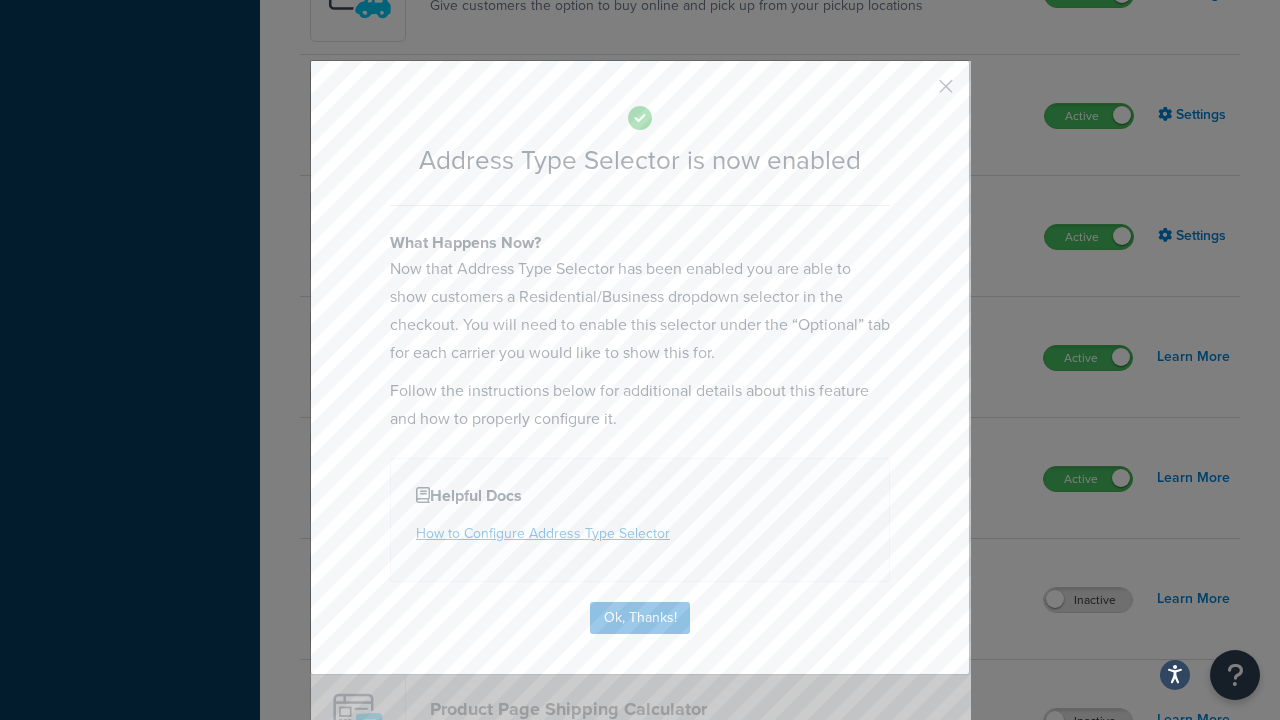 click at bounding box center [916, 93] 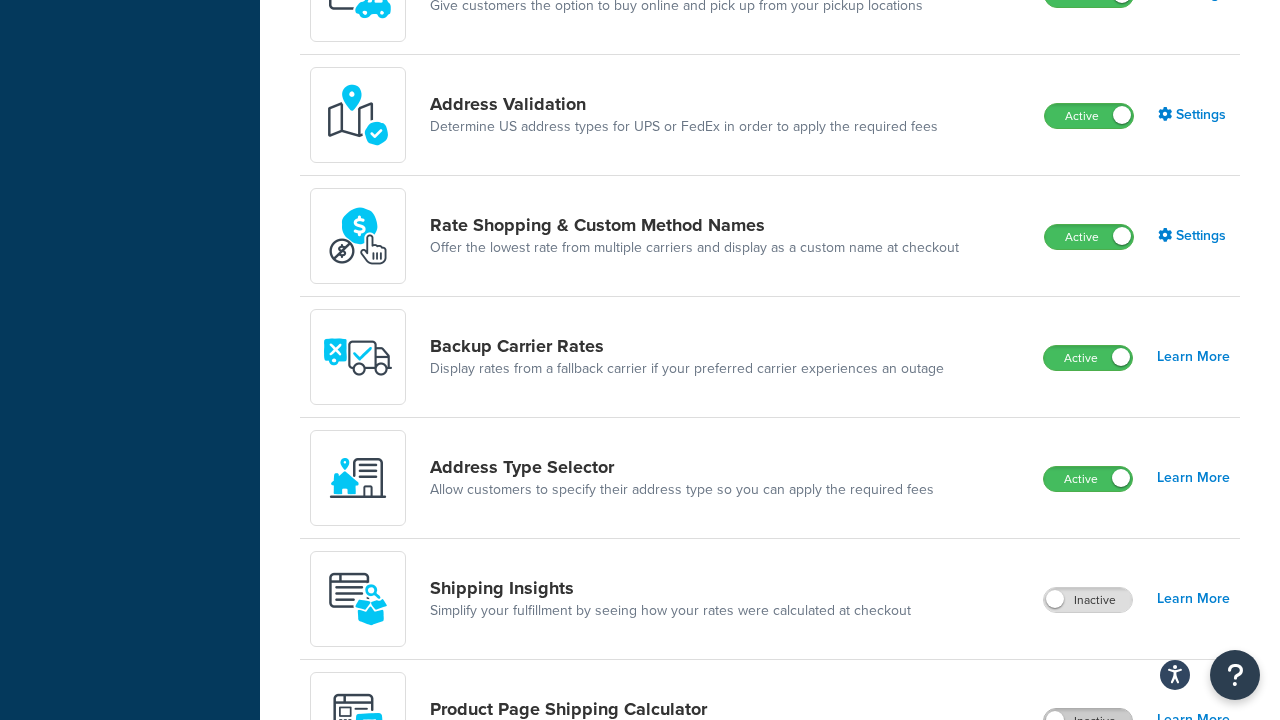 click on "Inactive" at bounding box center [1088, 721] 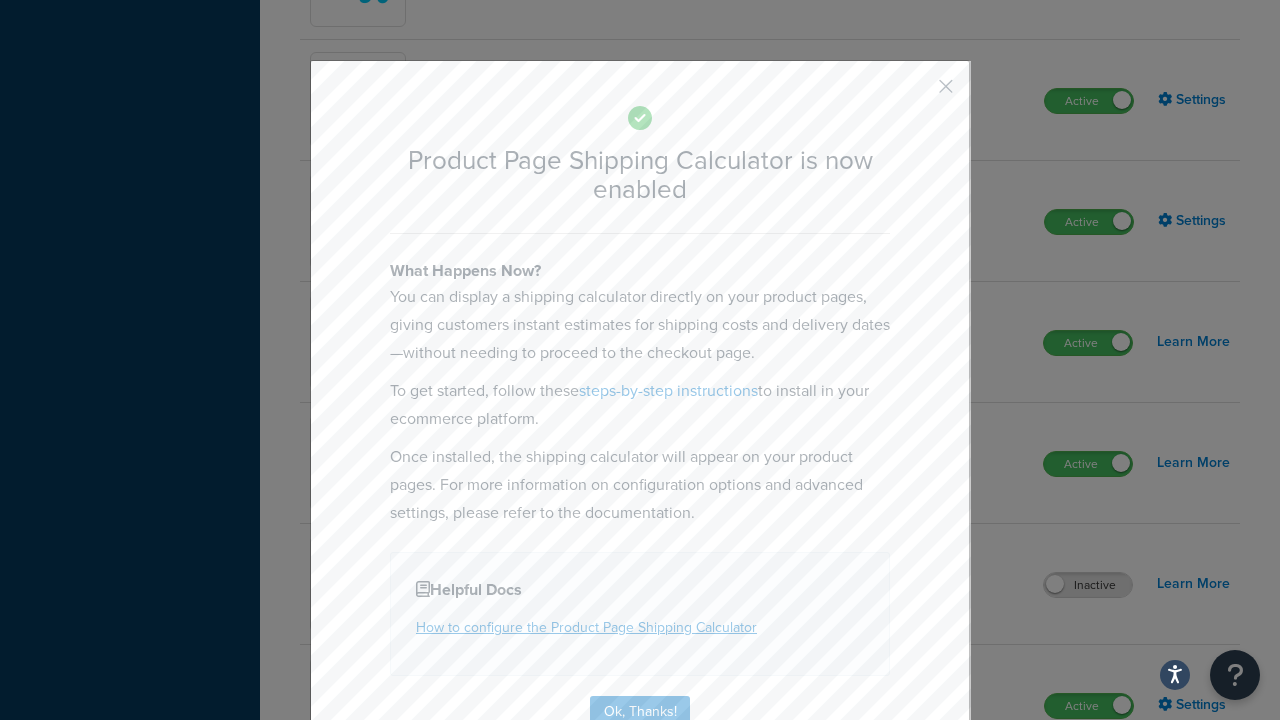 click at bounding box center [916, 93] 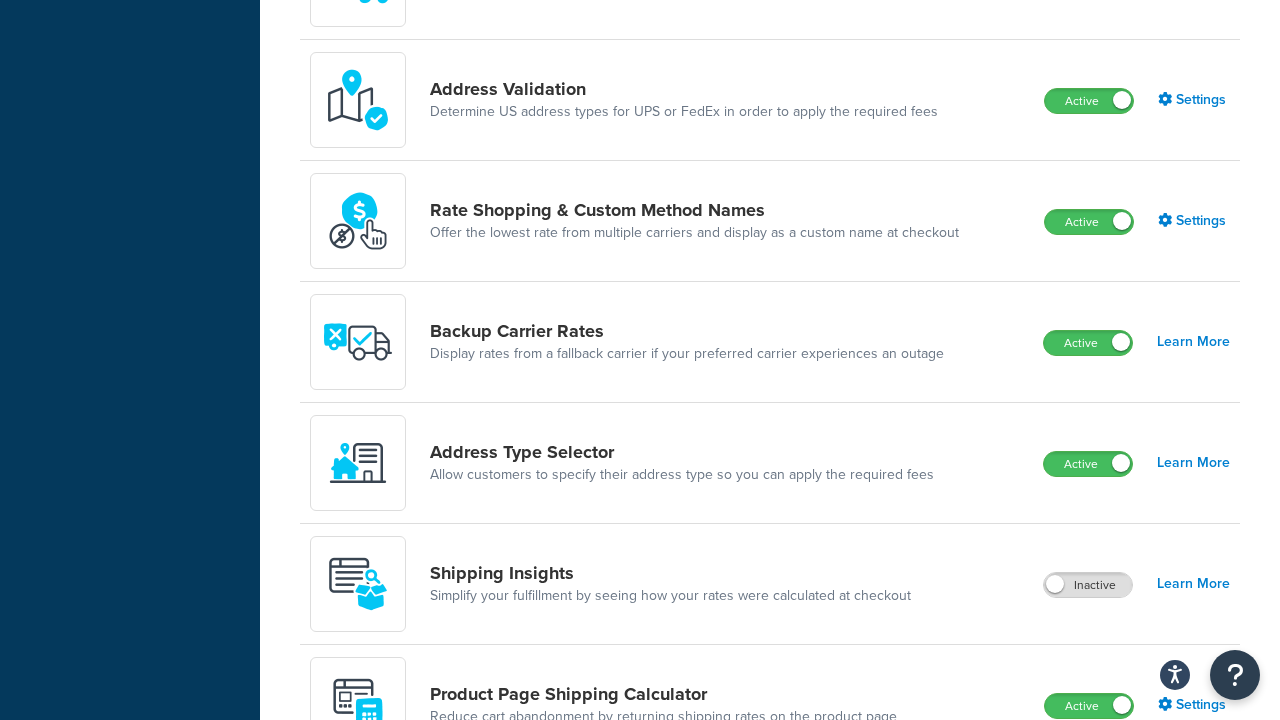 click on "Inactive" at bounding box center [1088, 827] 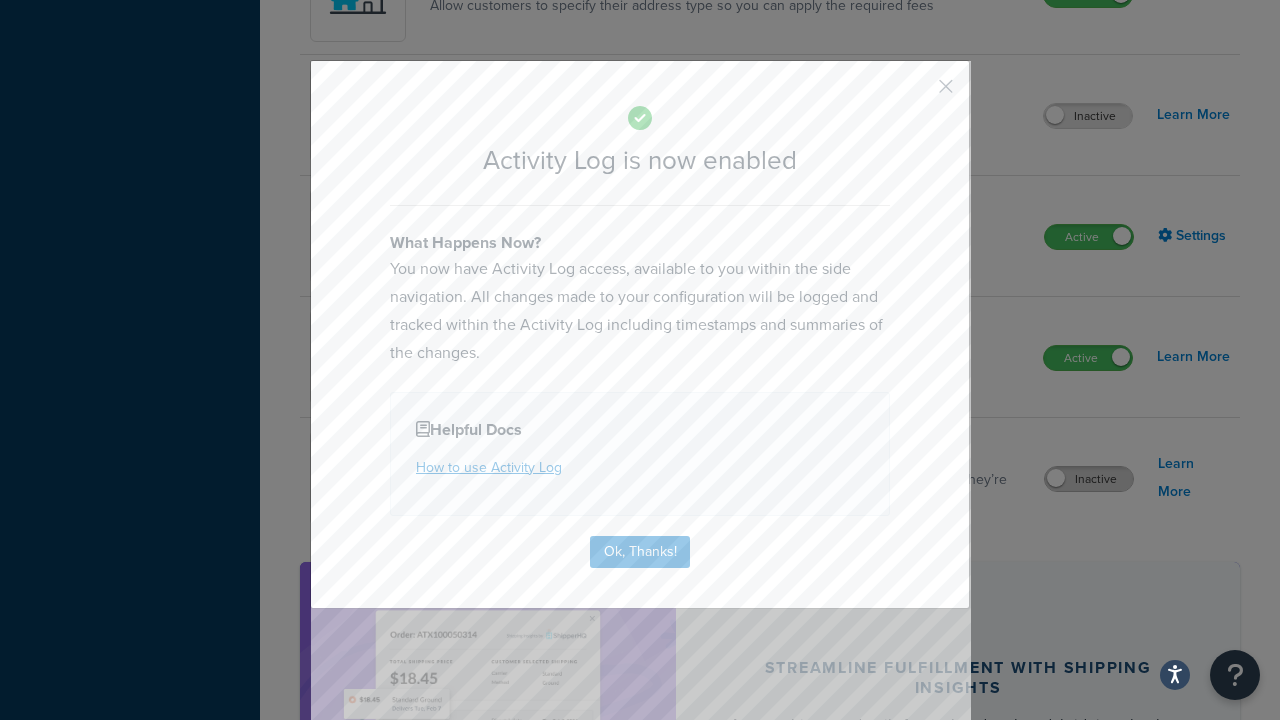 click at bounding box center (916, 93) 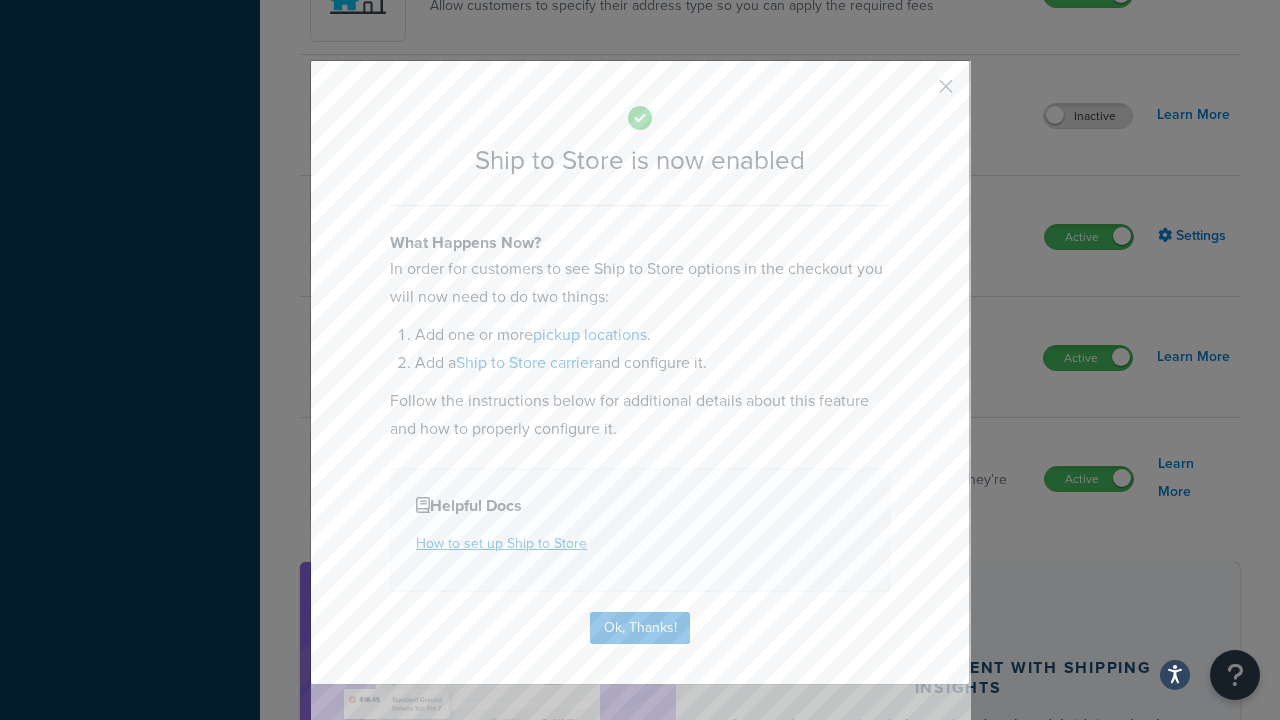 click at bounding box center (916, 93) 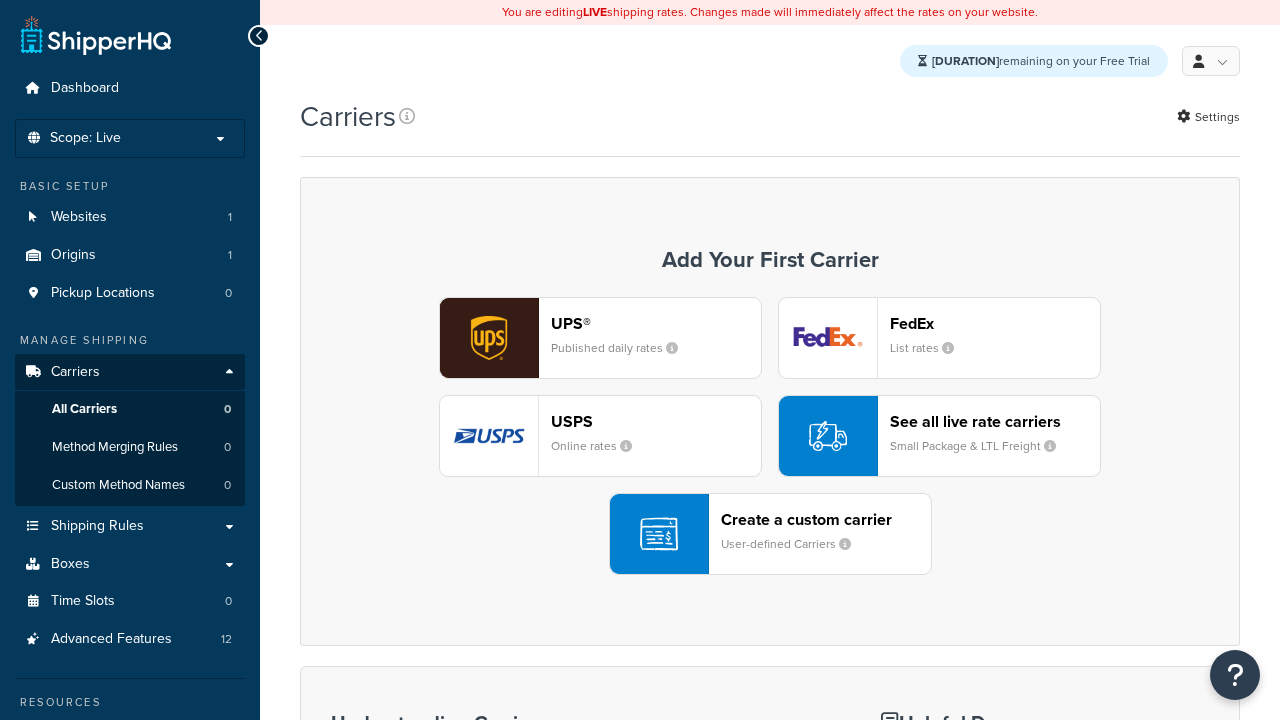 scroll, scrollTop: 0, scrollLeft: 0, axis: both 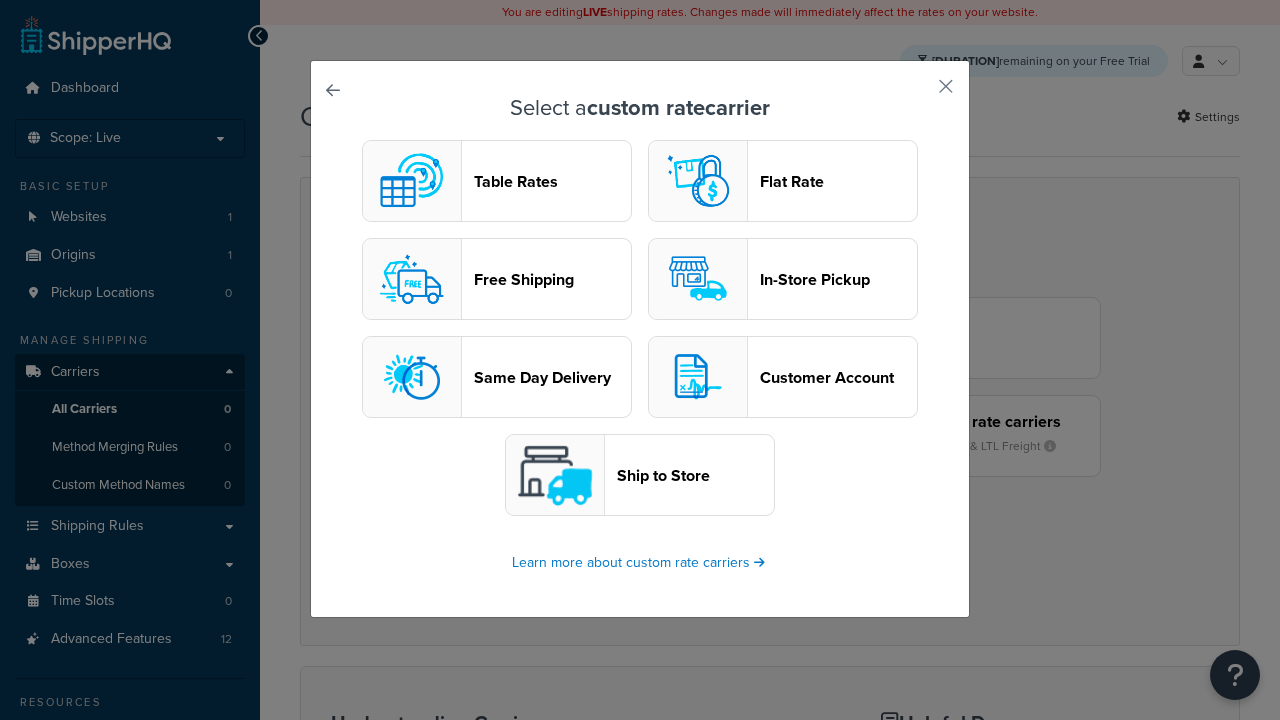 click on "In-Store Pickup" at bounding box center [838, 279] 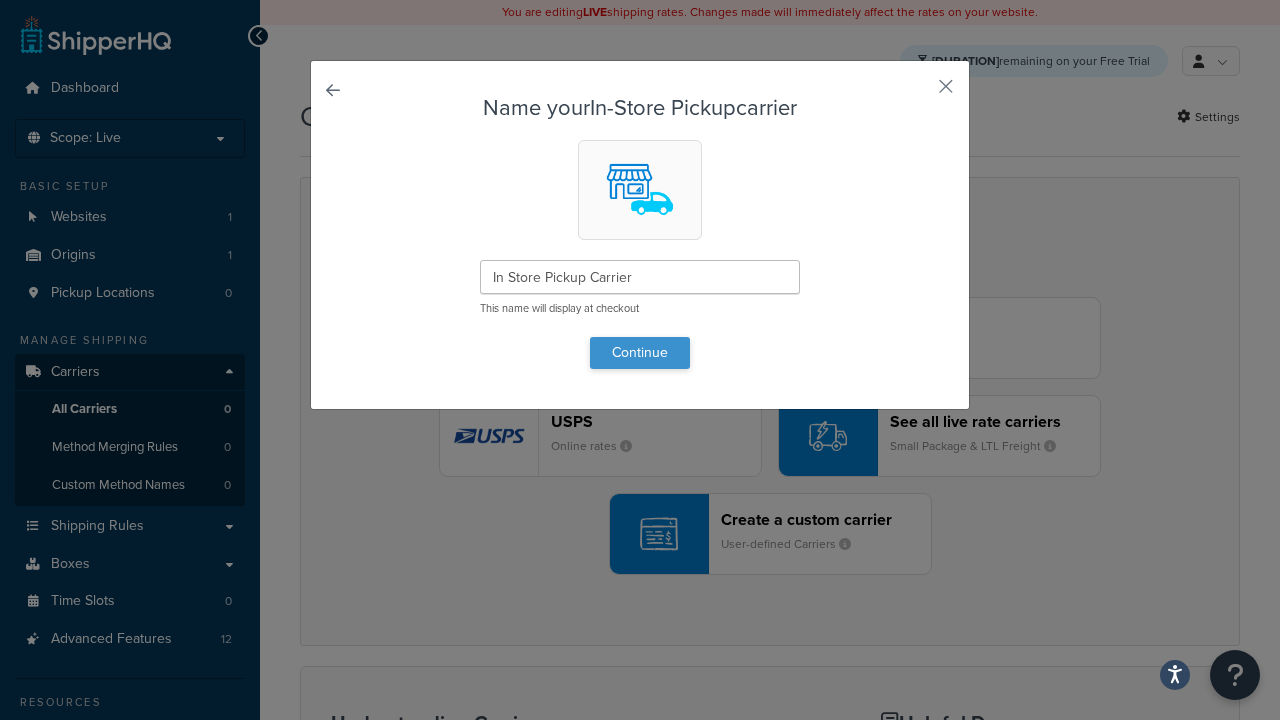type on "In Store Pickup Carrier" 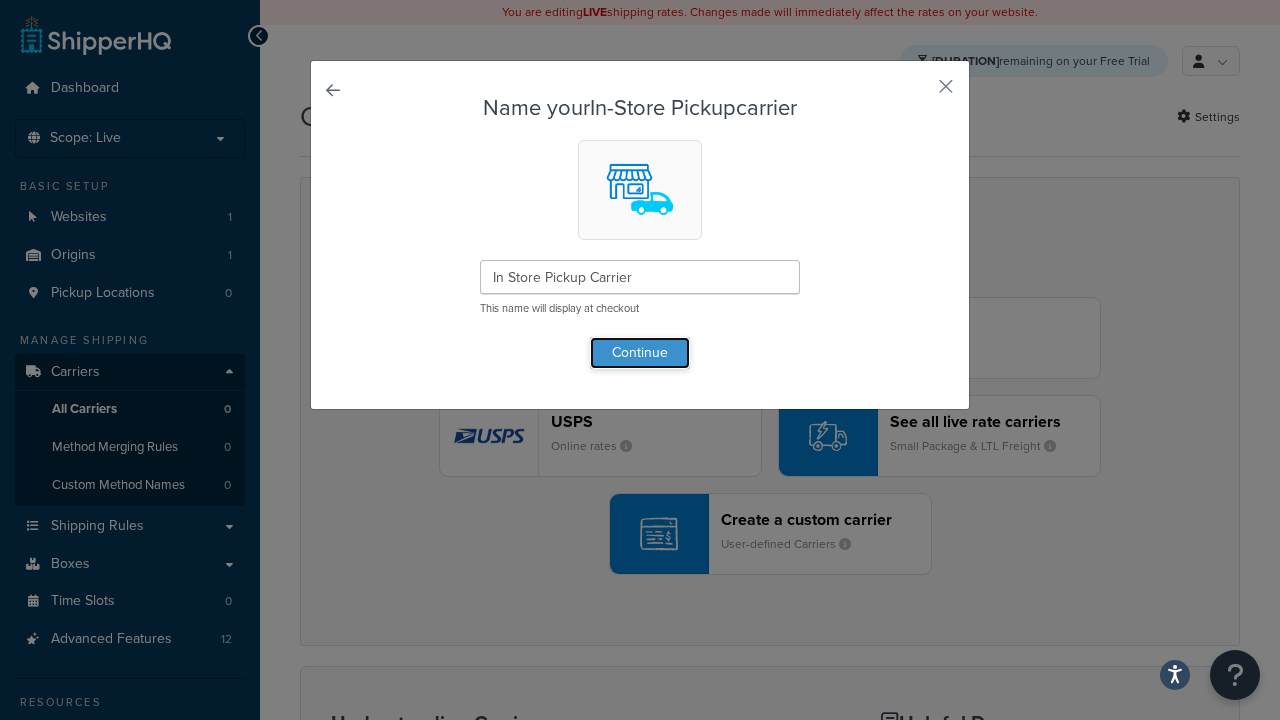 click on "Continue" at bounding box center (640, 353) 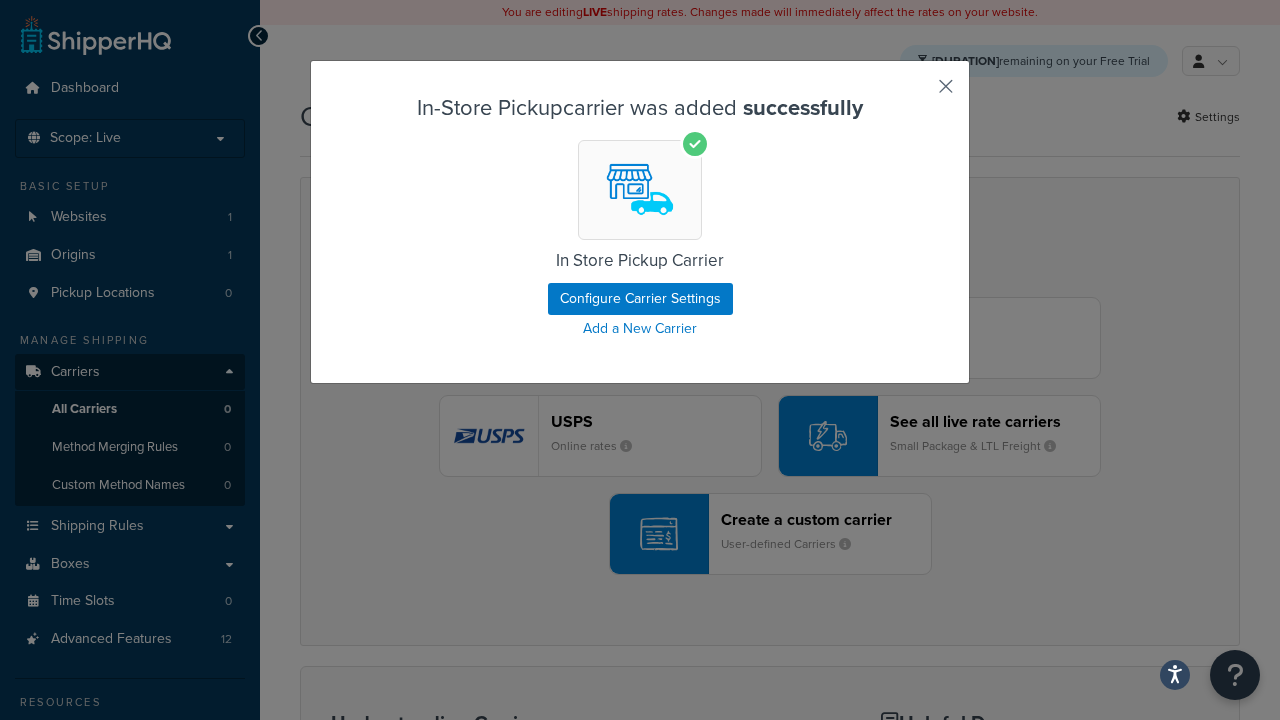 click at bounding box center (916, 93) 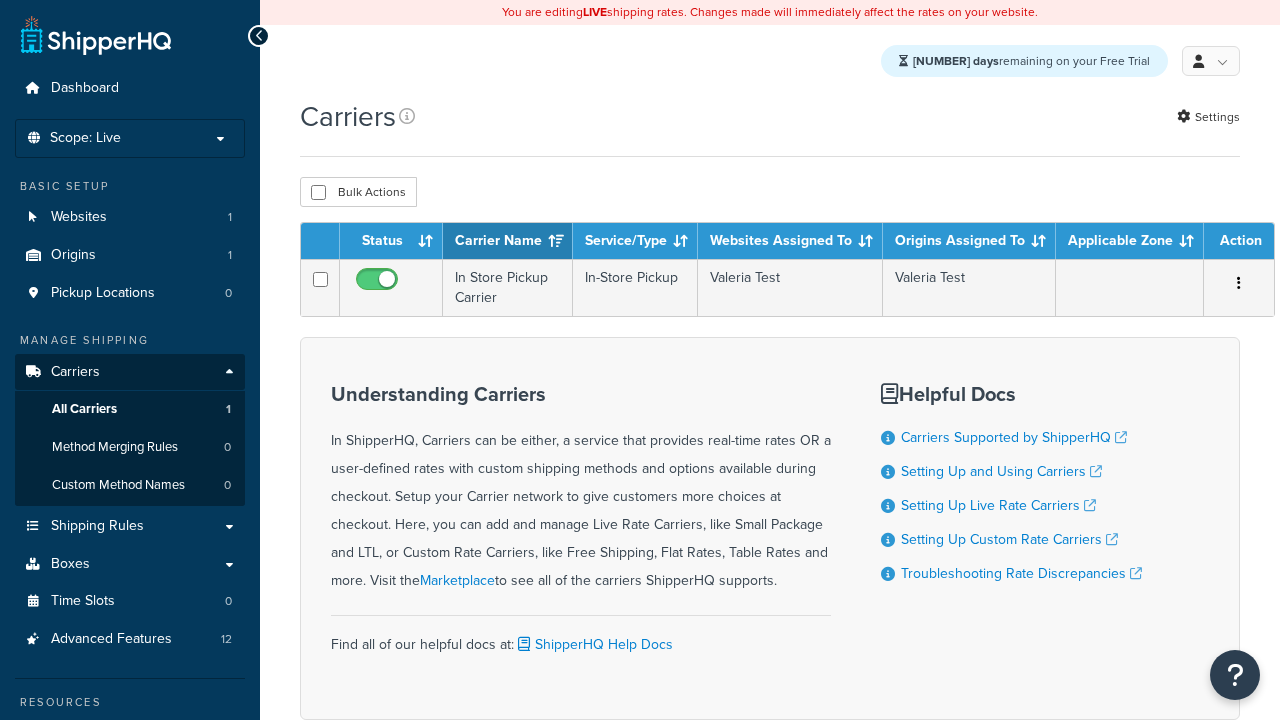 scroll, scrollTop: 0, scrollLeft: 0, axis: both 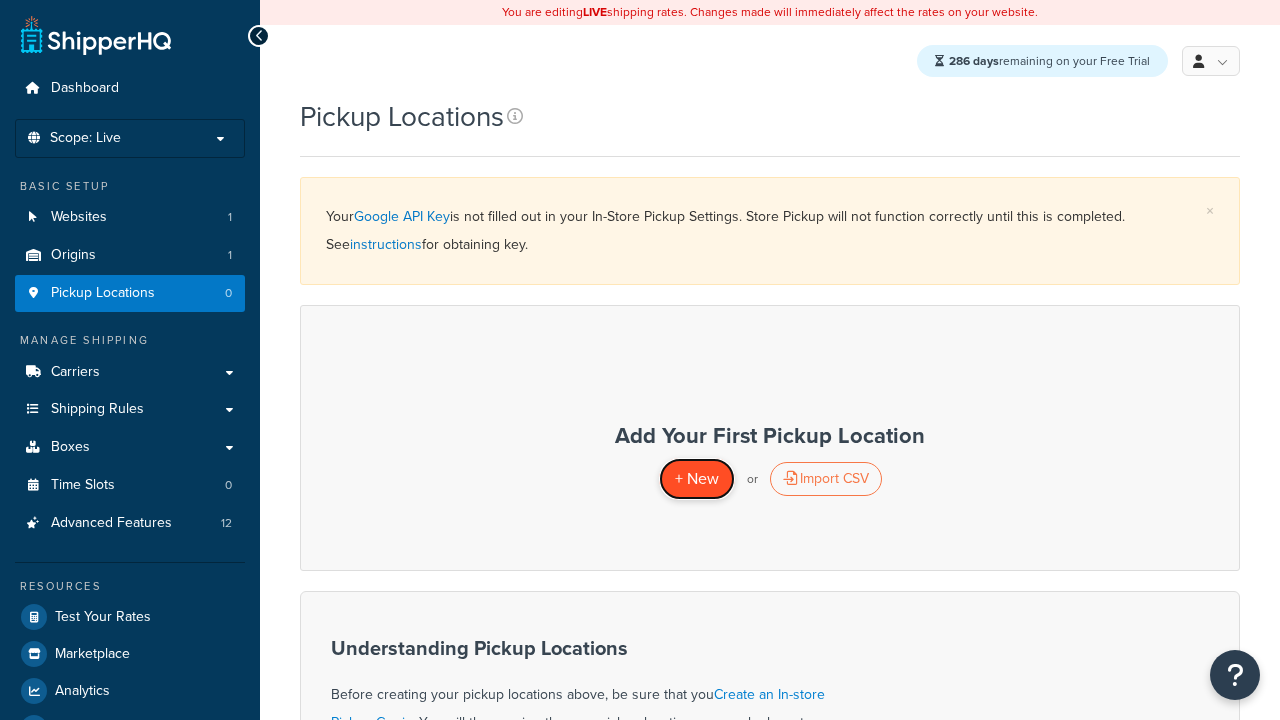 click on "+ New" at bounding box center (697, 478) 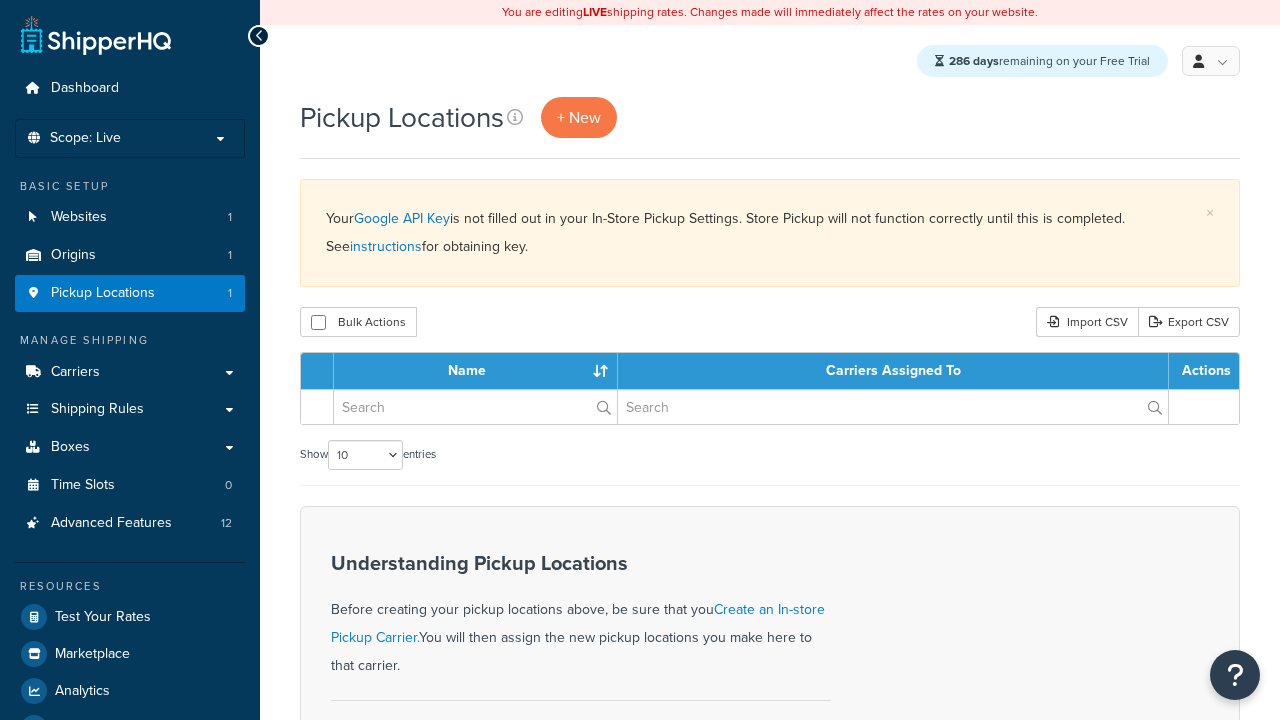 scroll, scrollTop: 0, scrollLeft: 0, axis: both 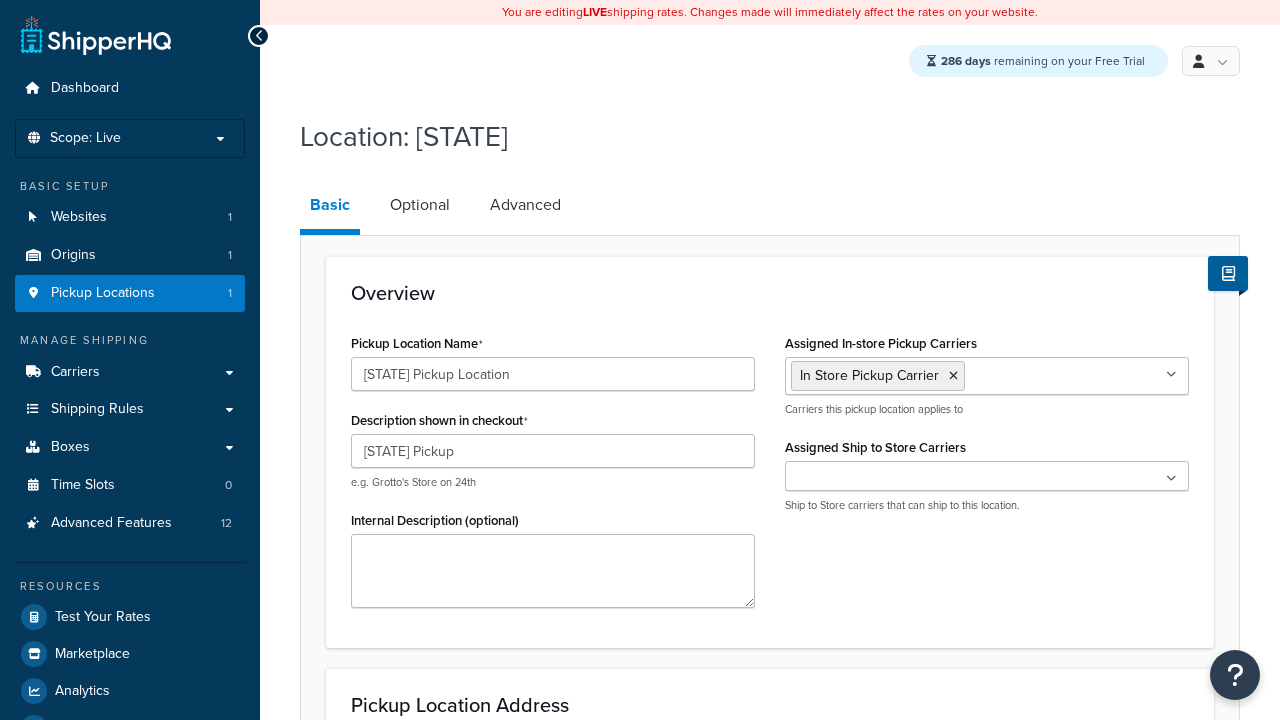 select on "5" 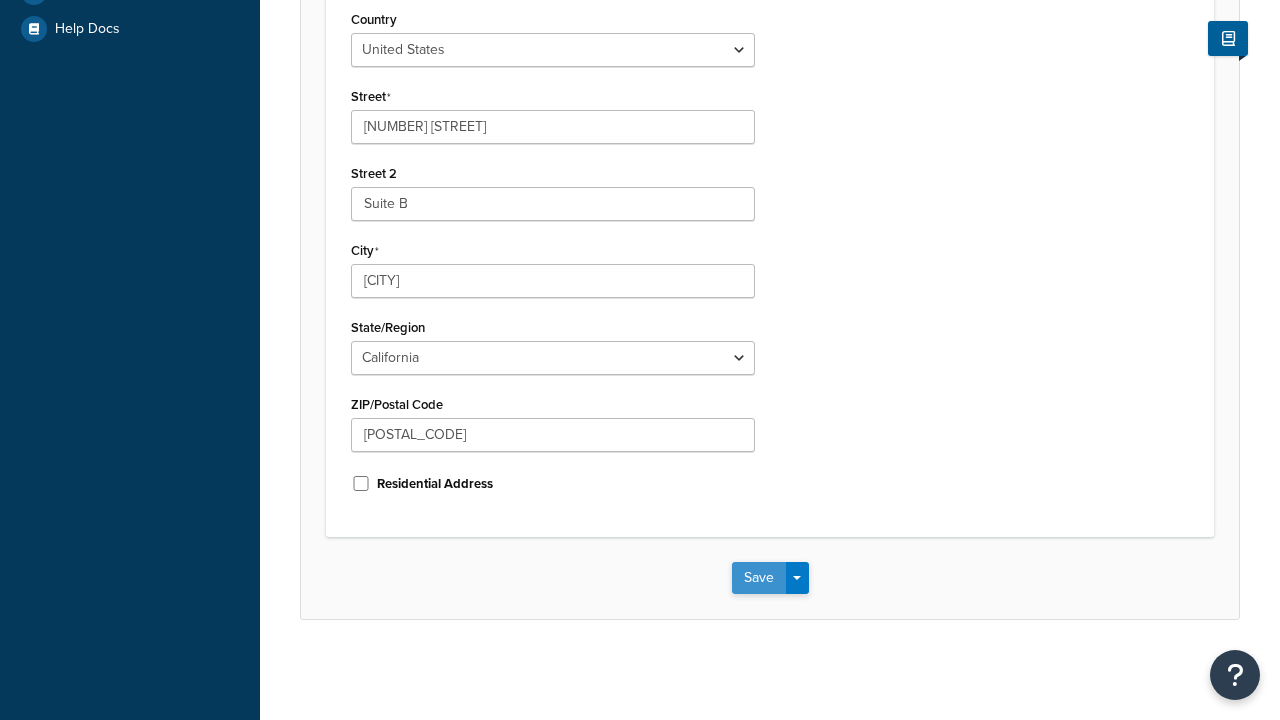 scroll, scrollTop: 0, scrollLeft: 0, axis: both 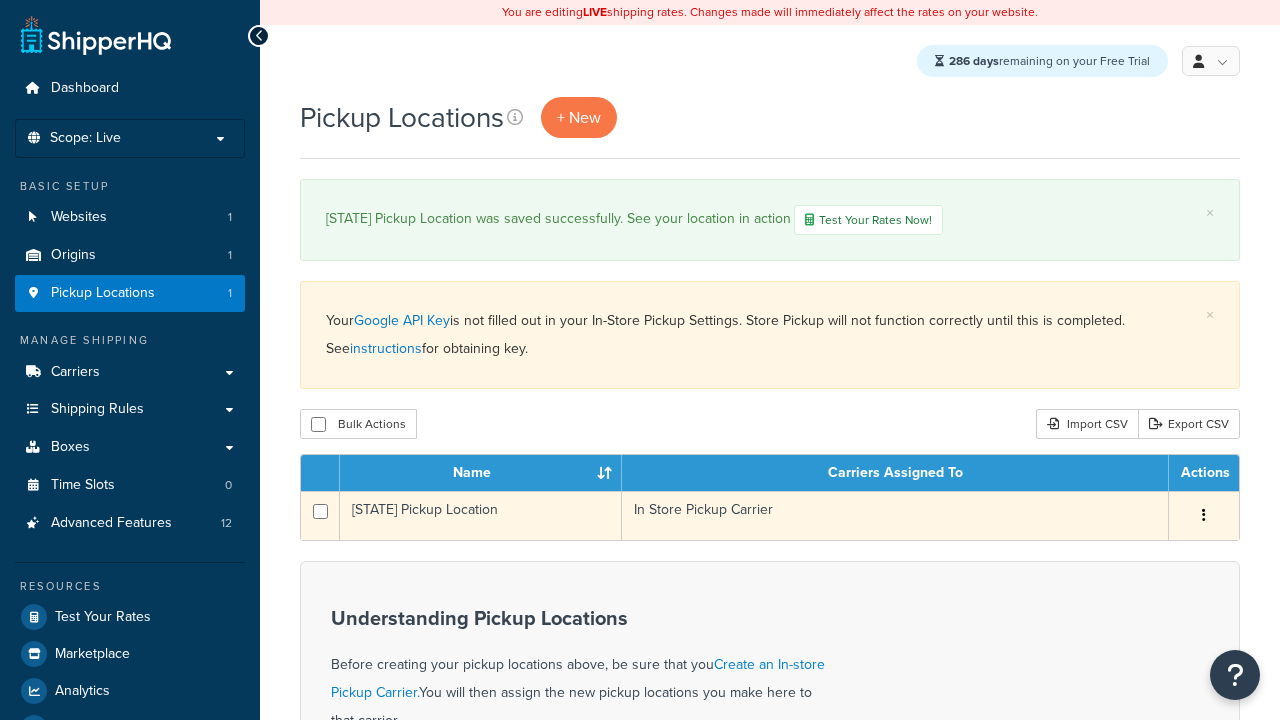 click at bounding box center [1204, 515] 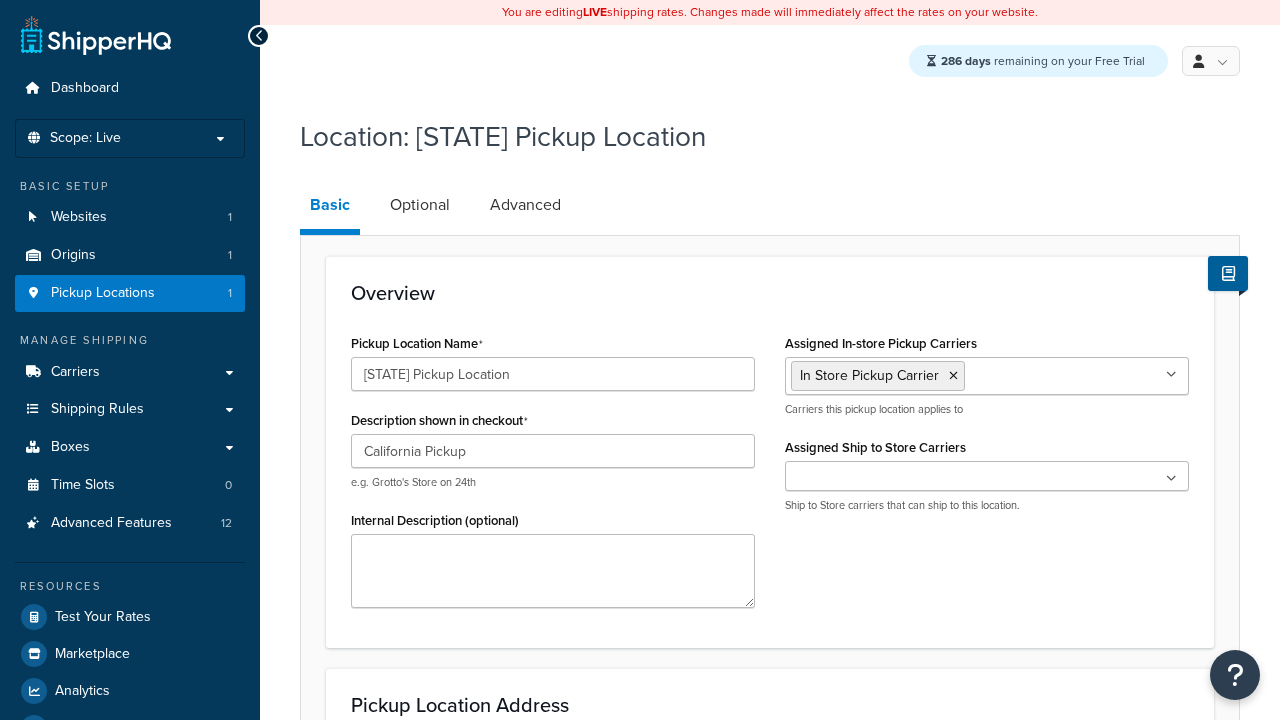 select on "5" 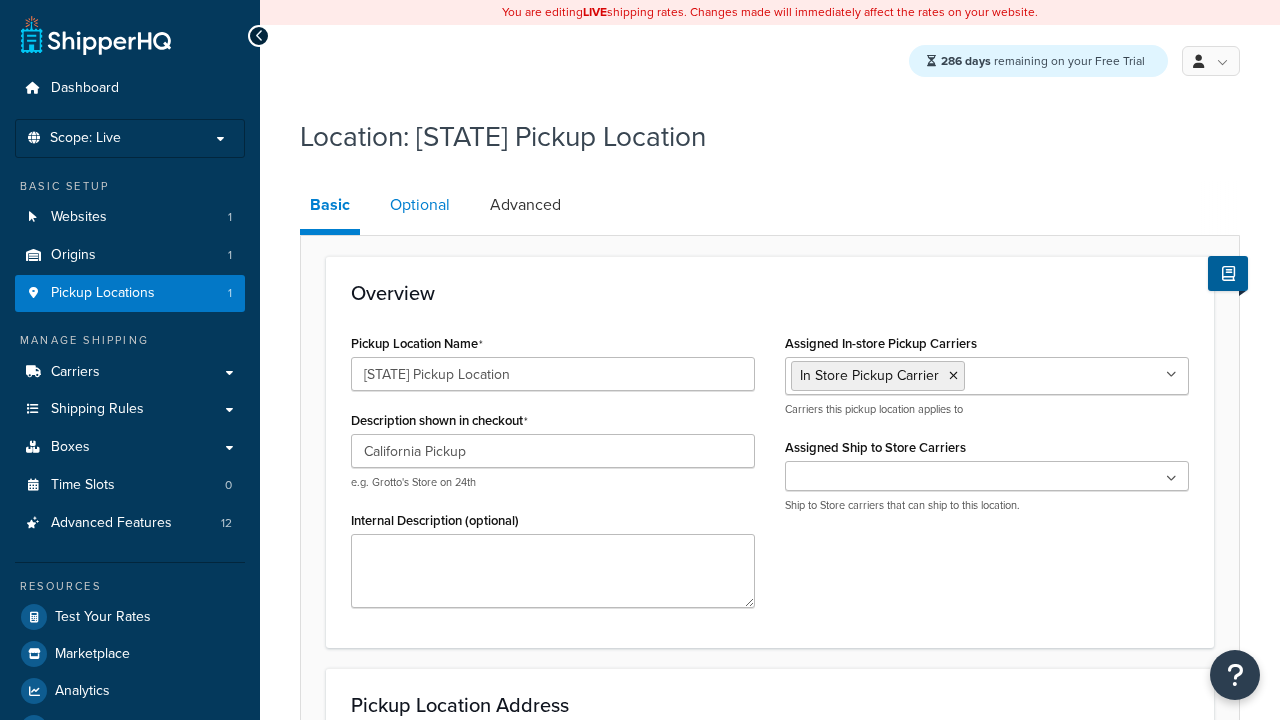 click on "Optional" at bounding box center (420, 205) 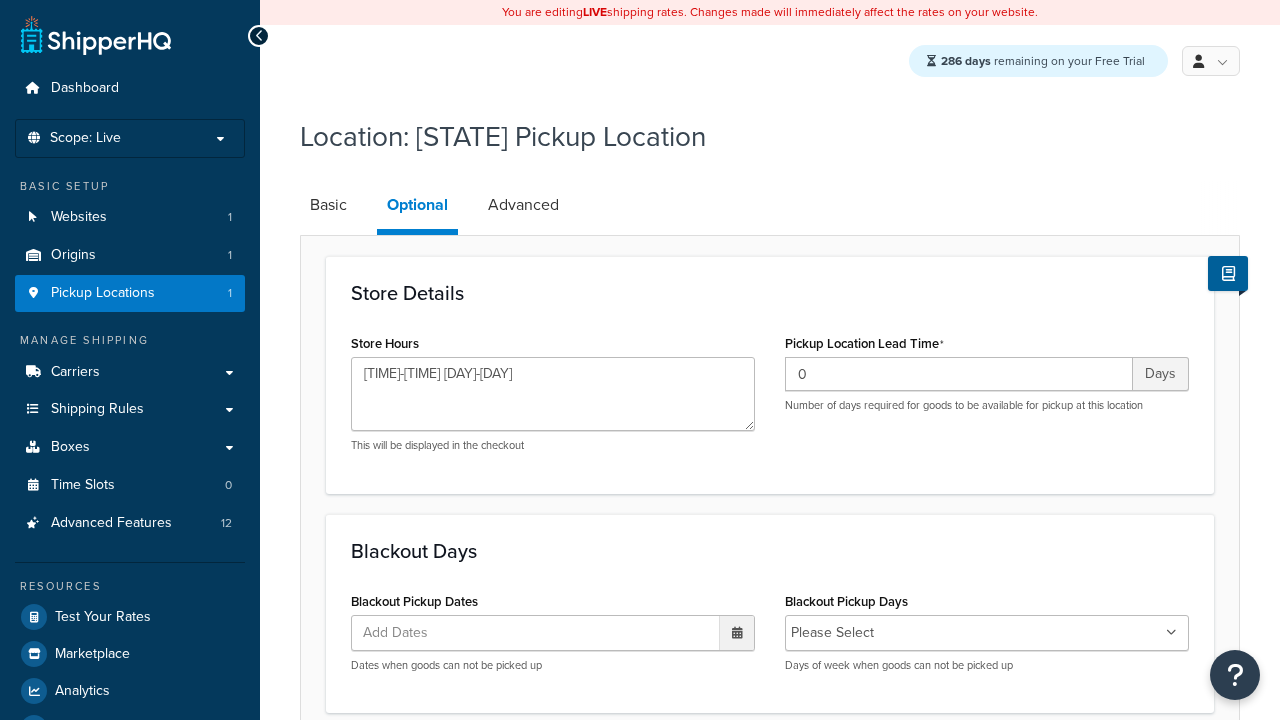scroll, scrollTop: 400, scrollLeft: 0, axis: vertical 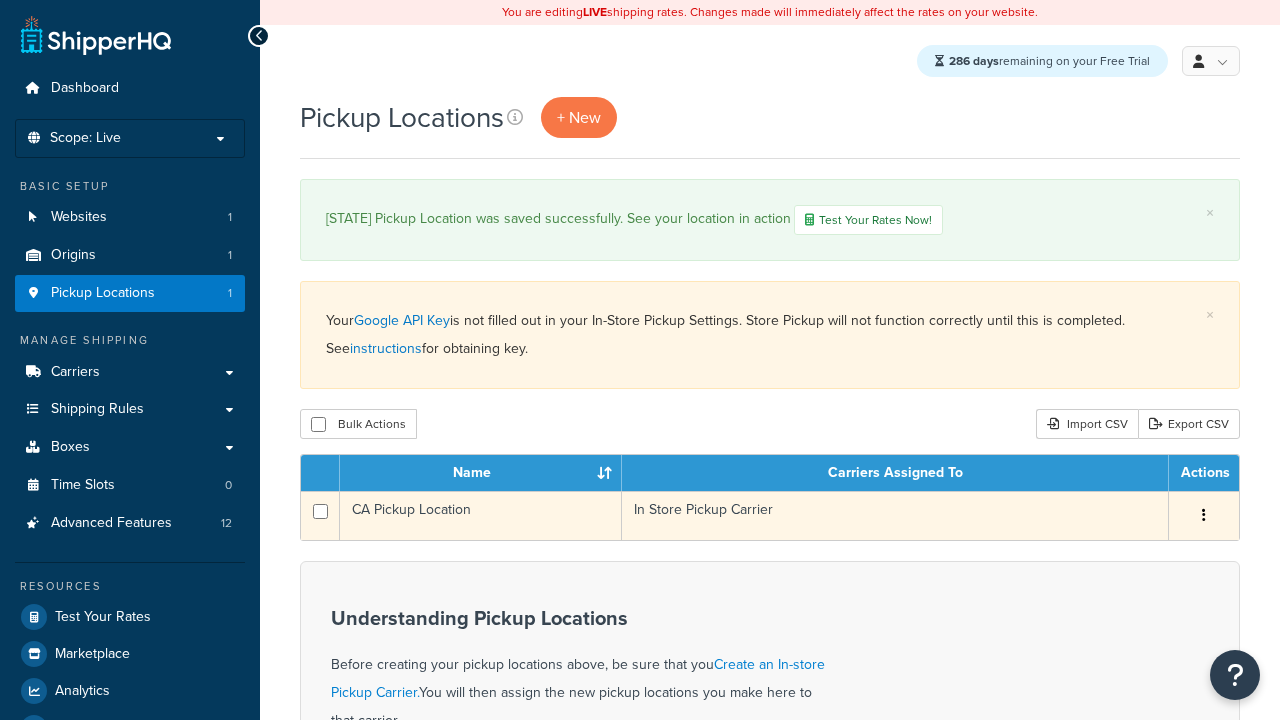 click at bounding box center [1204, 515] 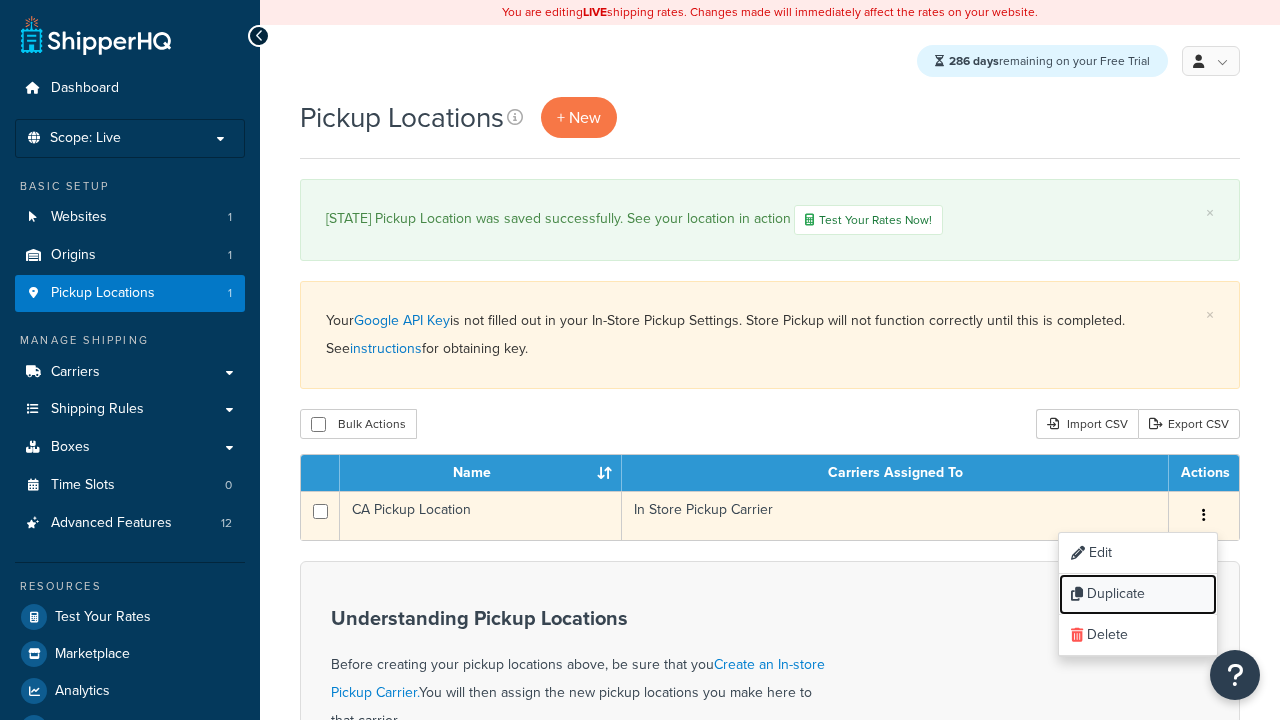 scroll, scrollTop: 0, scrollLeft: 0, axis: both 